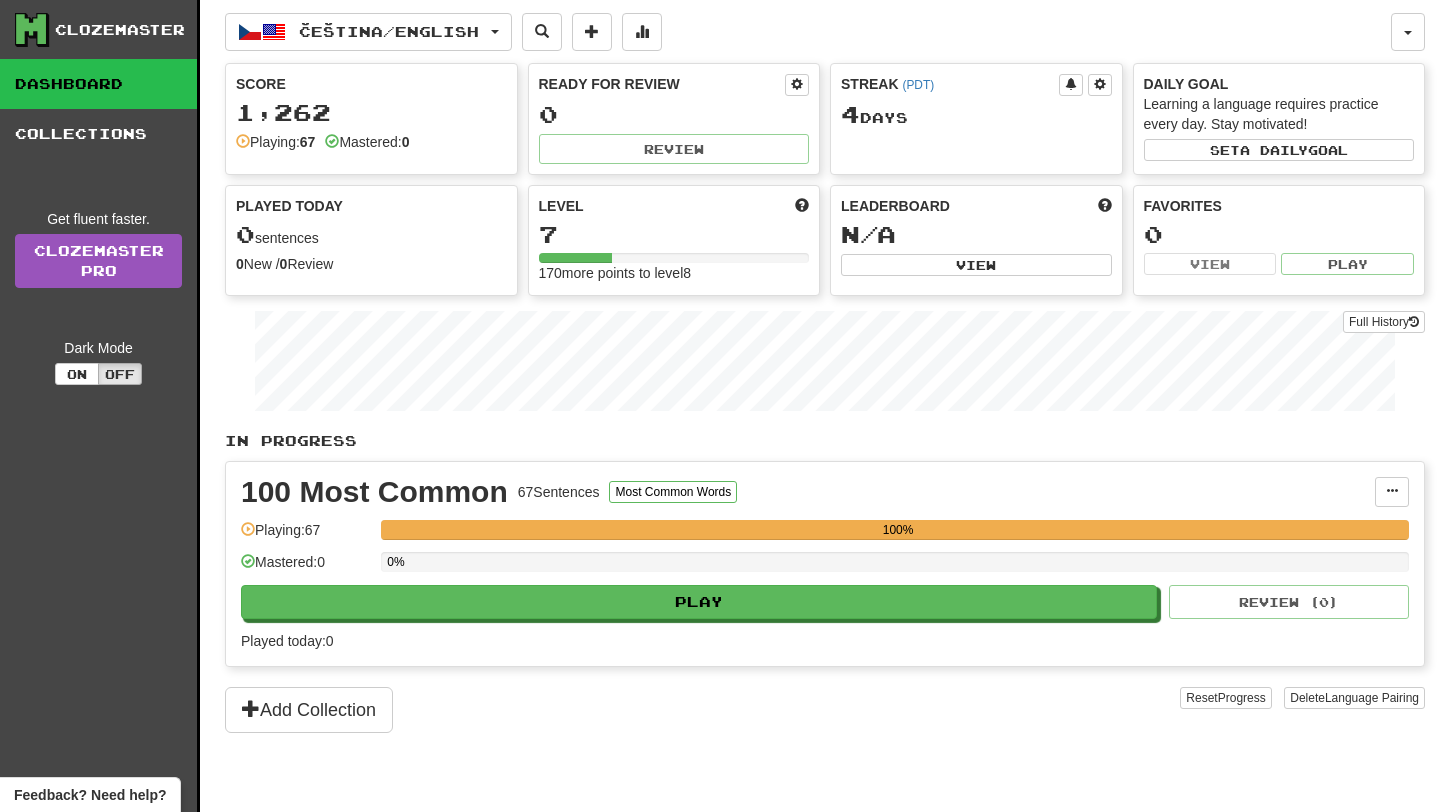 scroll, scrollTop: 0, scrollLeft: 0, axis: both 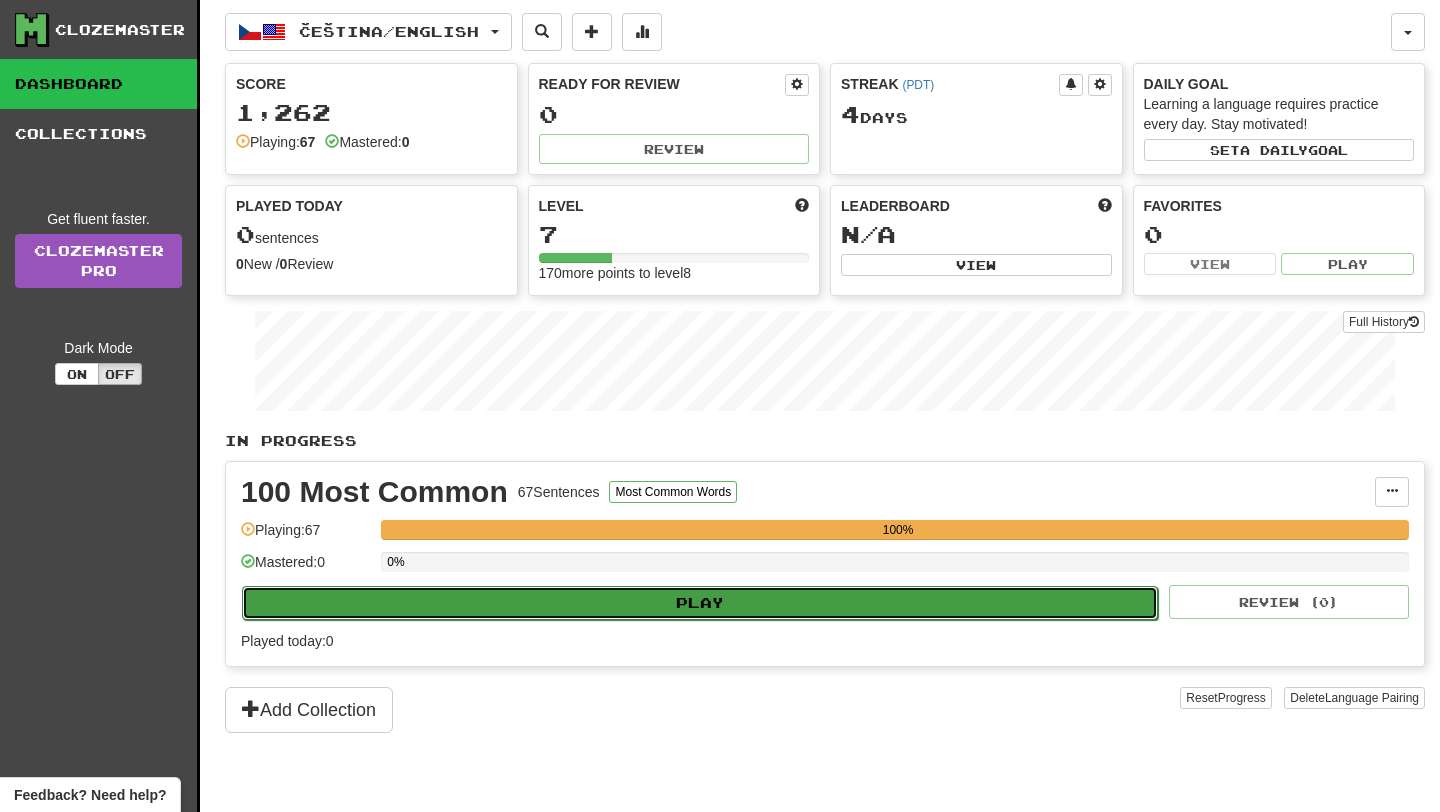 click on "Play" at bounding box center [700, 603] 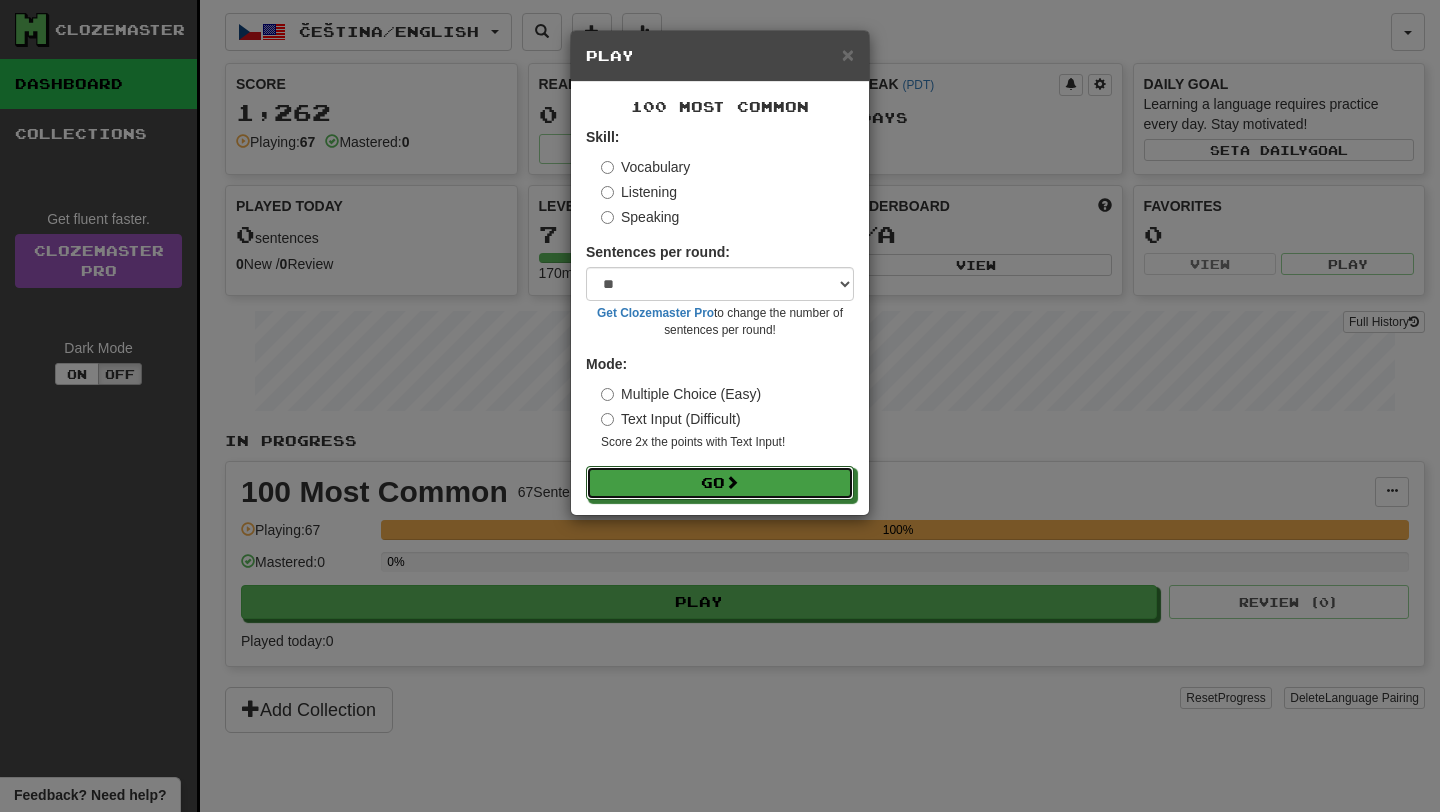 drag, startPoint x: 710, startPoint y: 482, endPoint x: 681, endPoint y: 599, distance: 120.54045 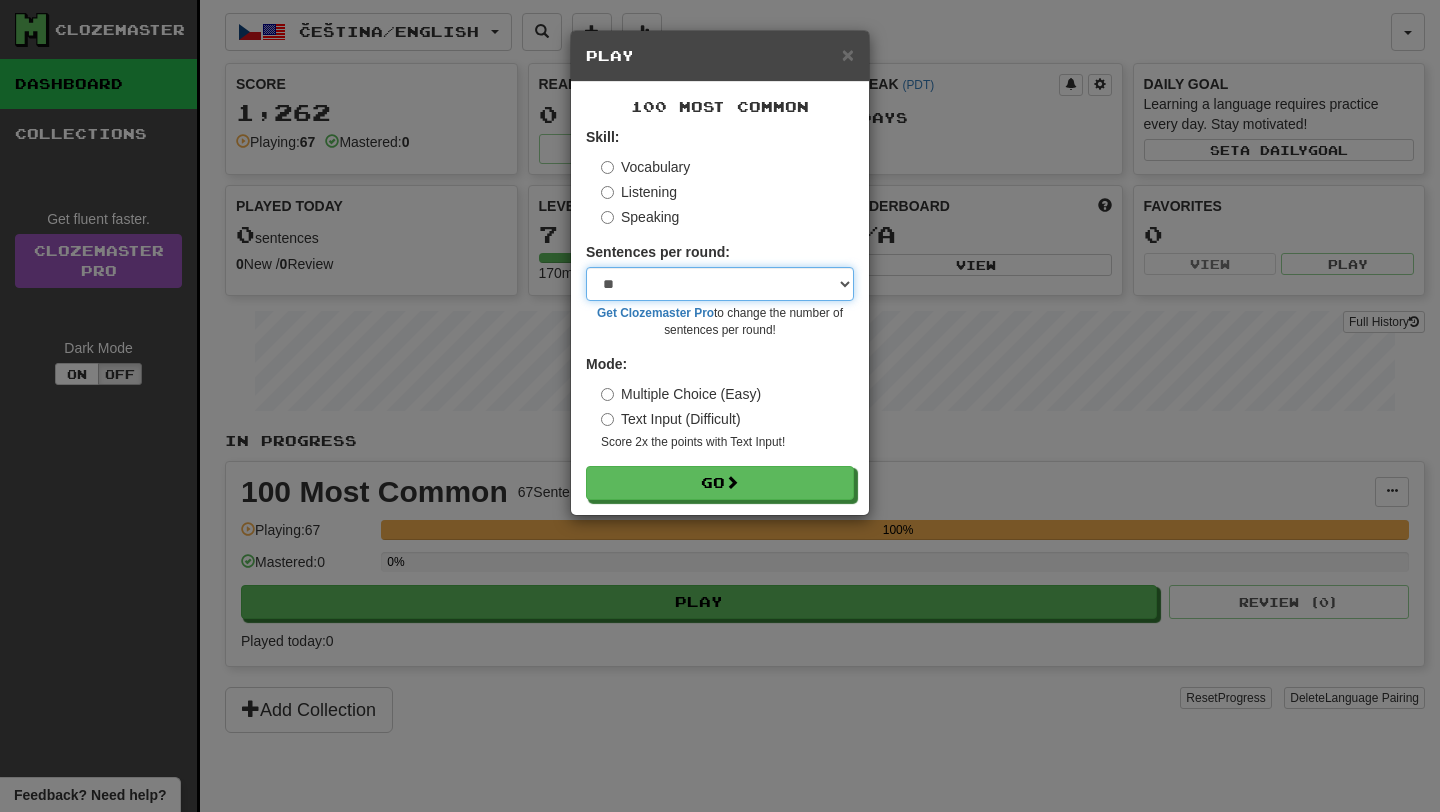 click on "* ** ** ** ** ** *** ********" at bounding box center [720, 284] 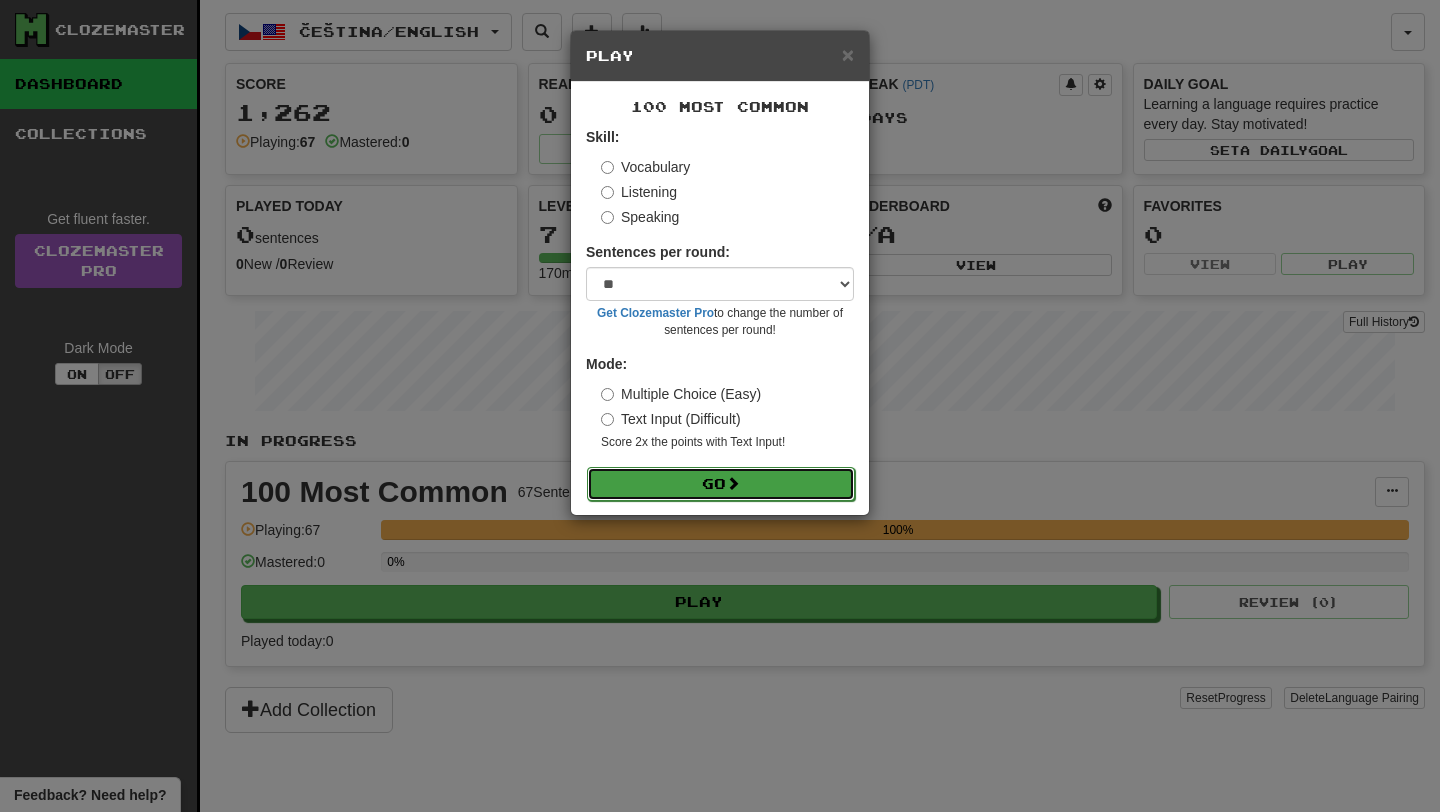 click on "Go" at bounding box center [721, 484] 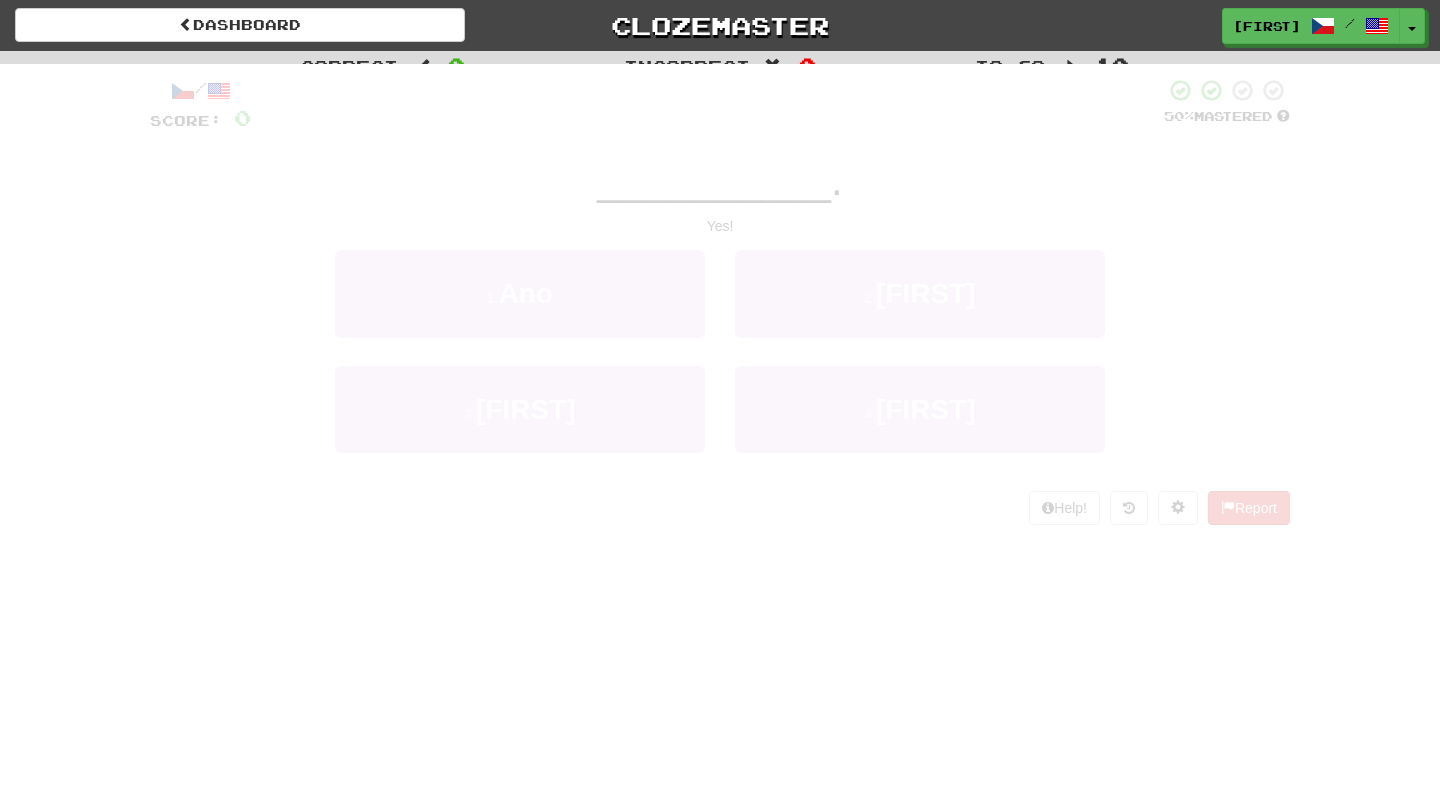 scroll, scrollTop: 0, scrollLeft: 0, axis: both 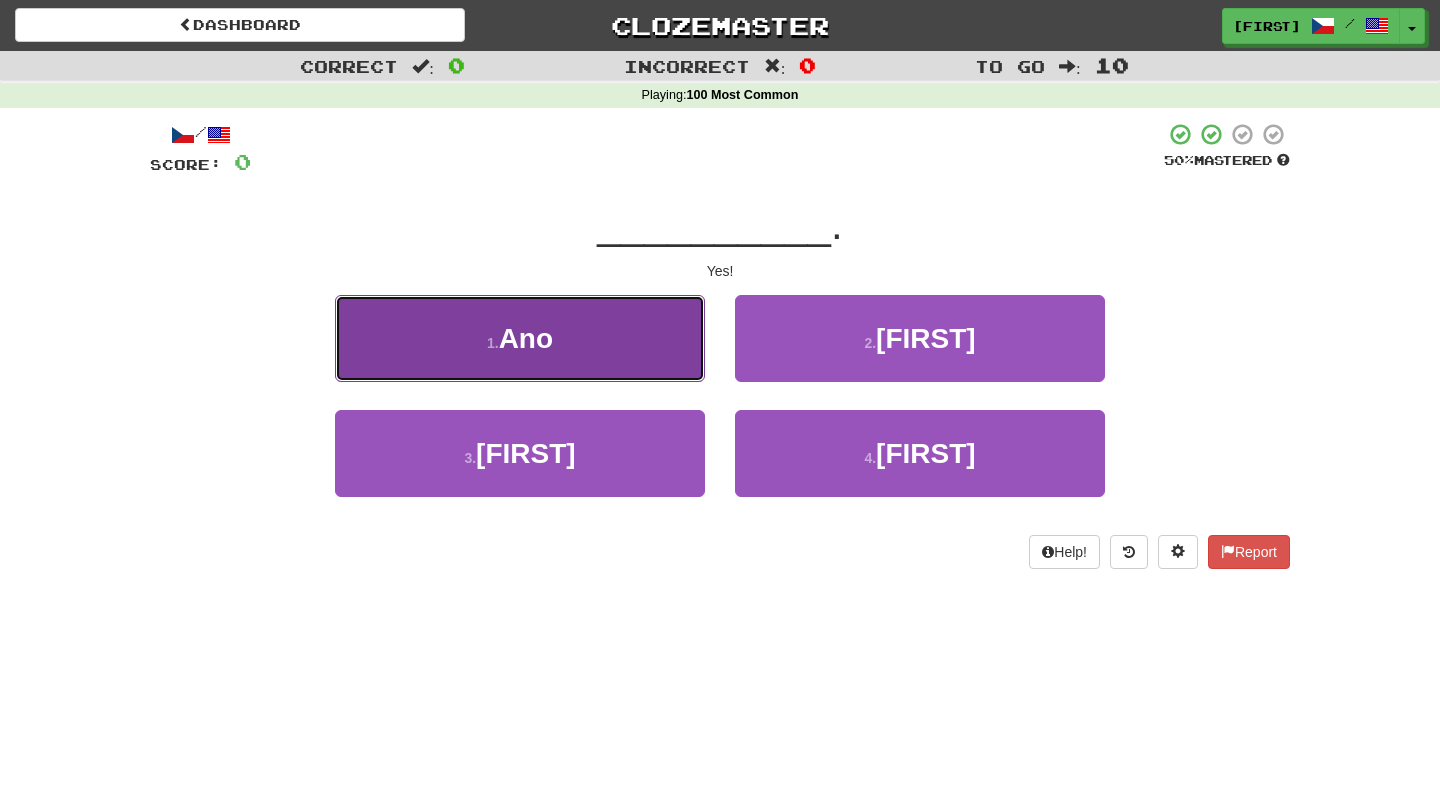 click on "[FIRST]" at bounding box center [520, 338] 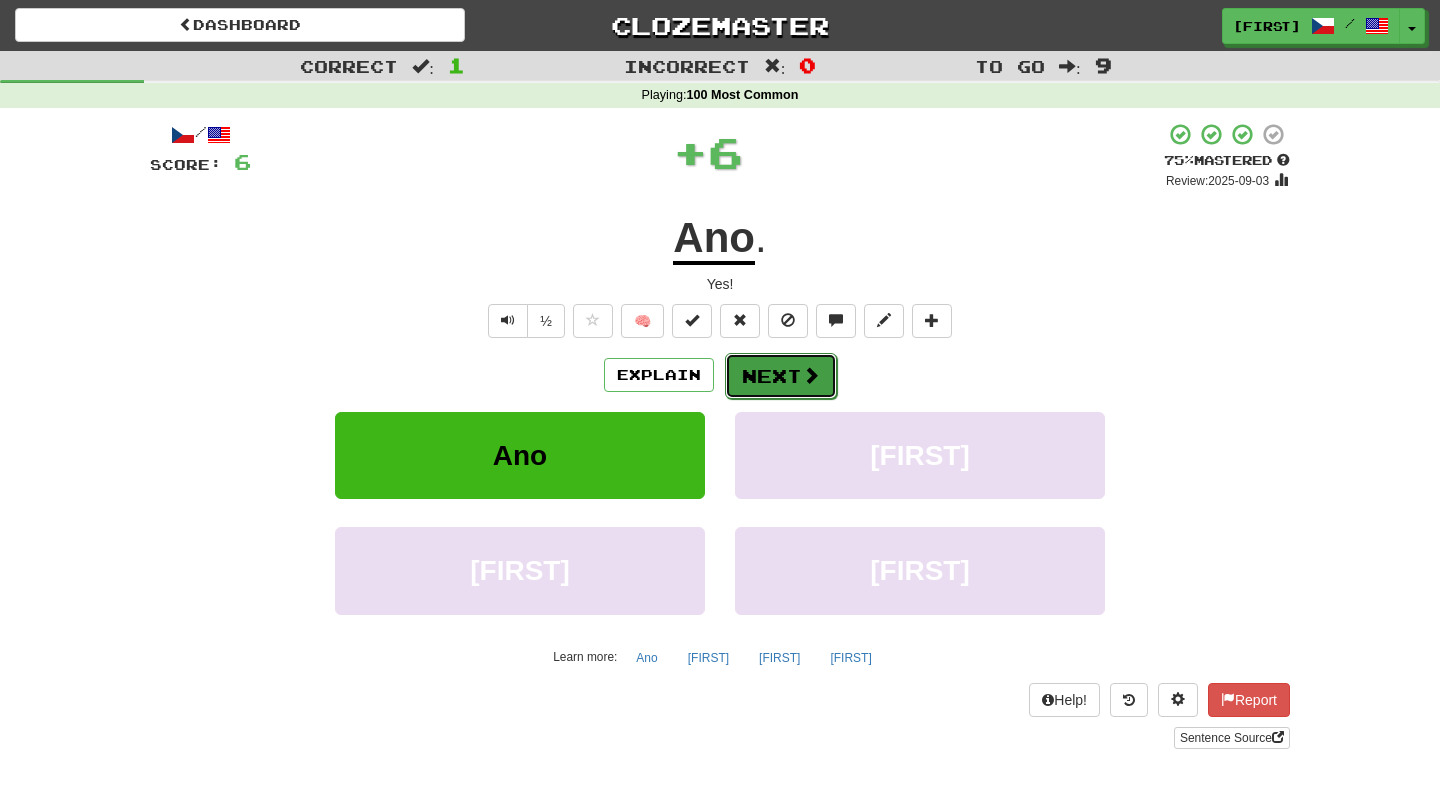click on "Next" at bounding box center (781, 376) 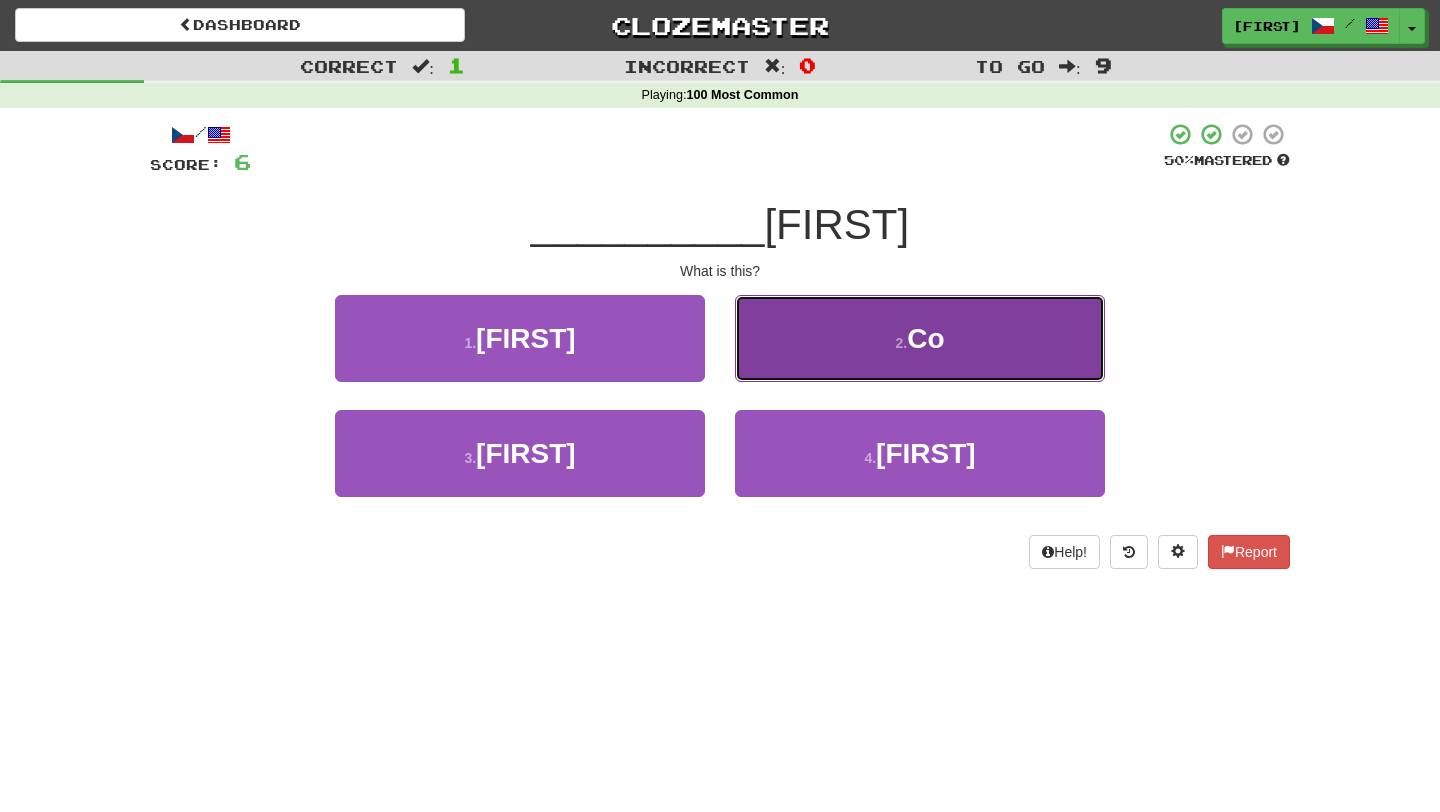 click on "2 .  Co" at bounding box center [920, 338] 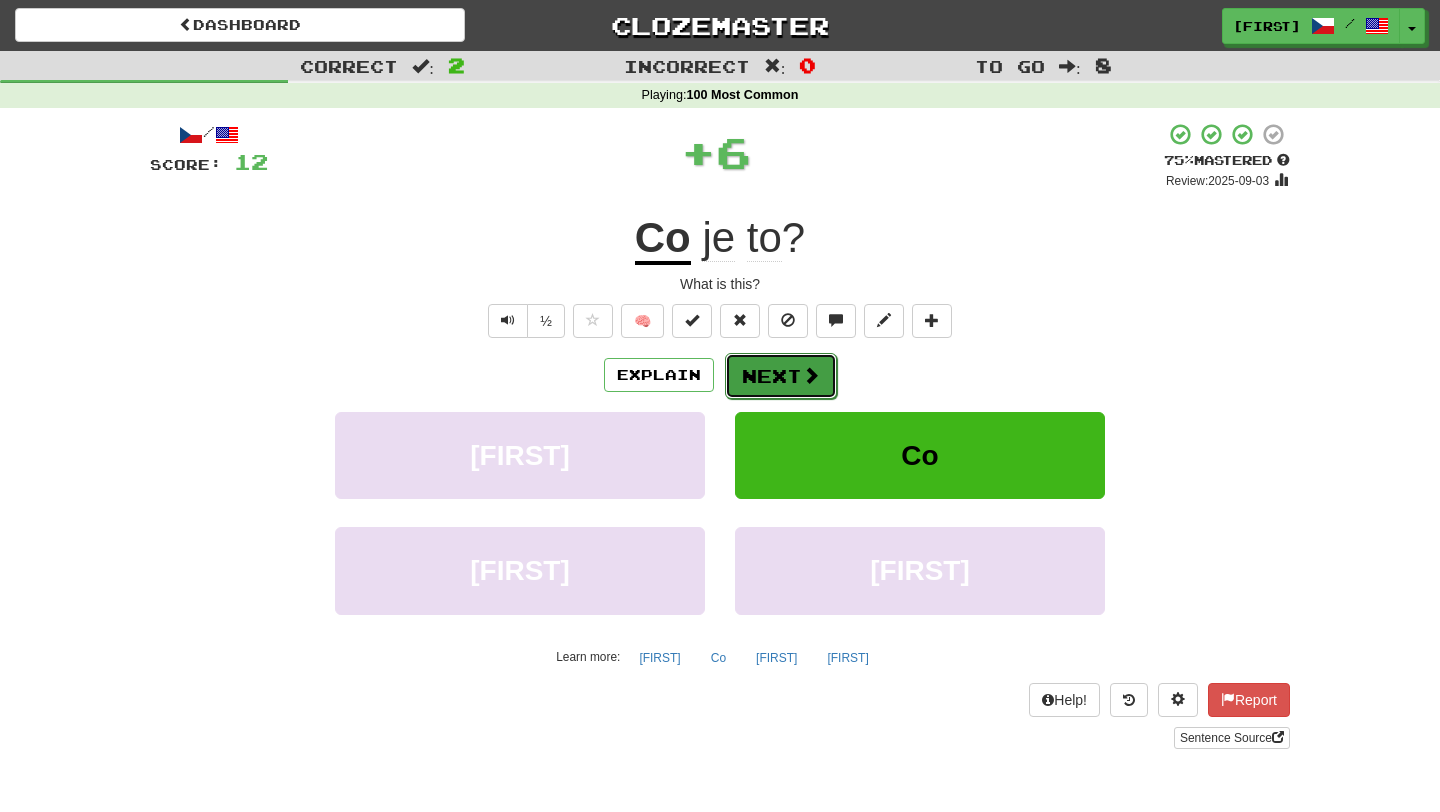 click on "Next" at bounding box center (781, 376) 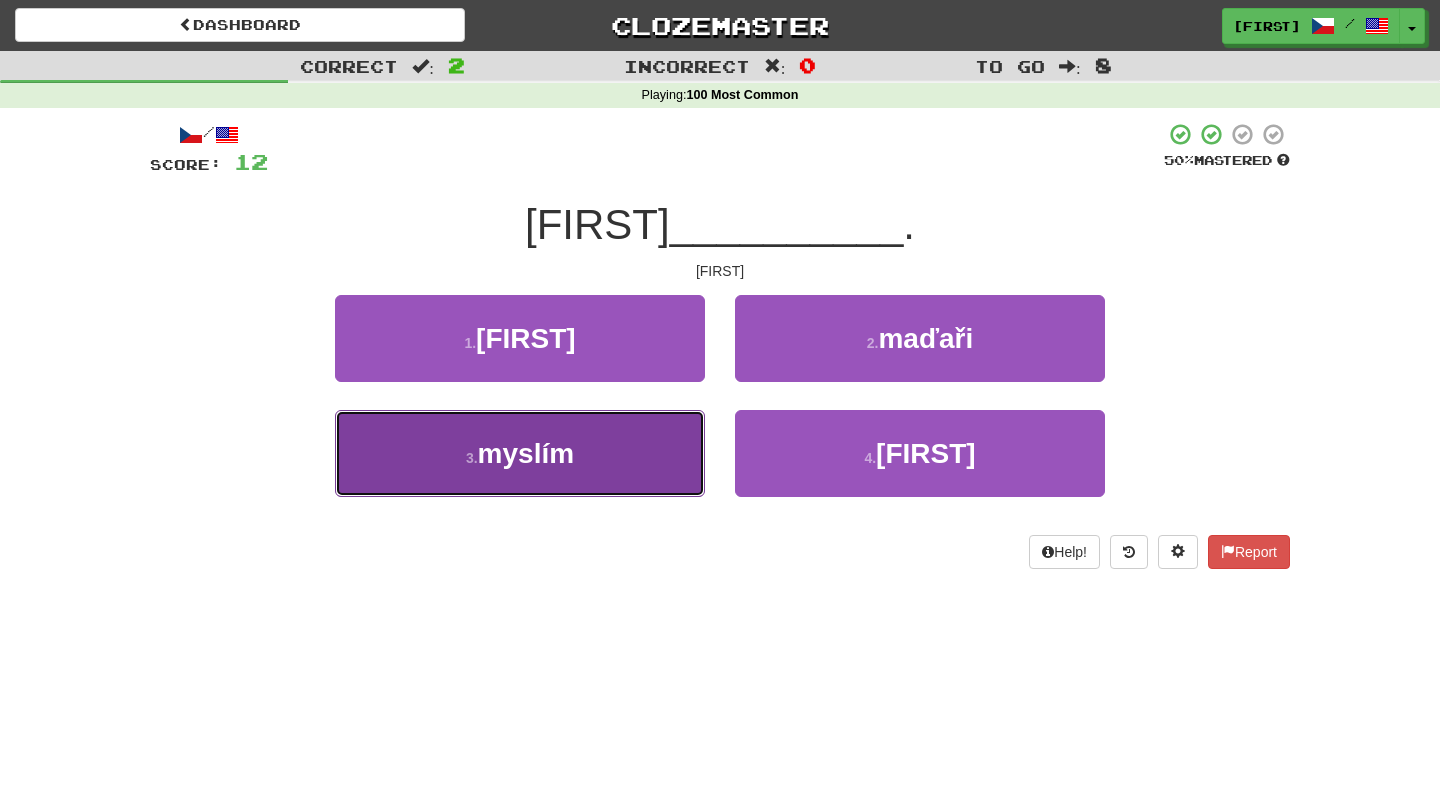 click on "[FIRST]" at bounding box center (520, 453) 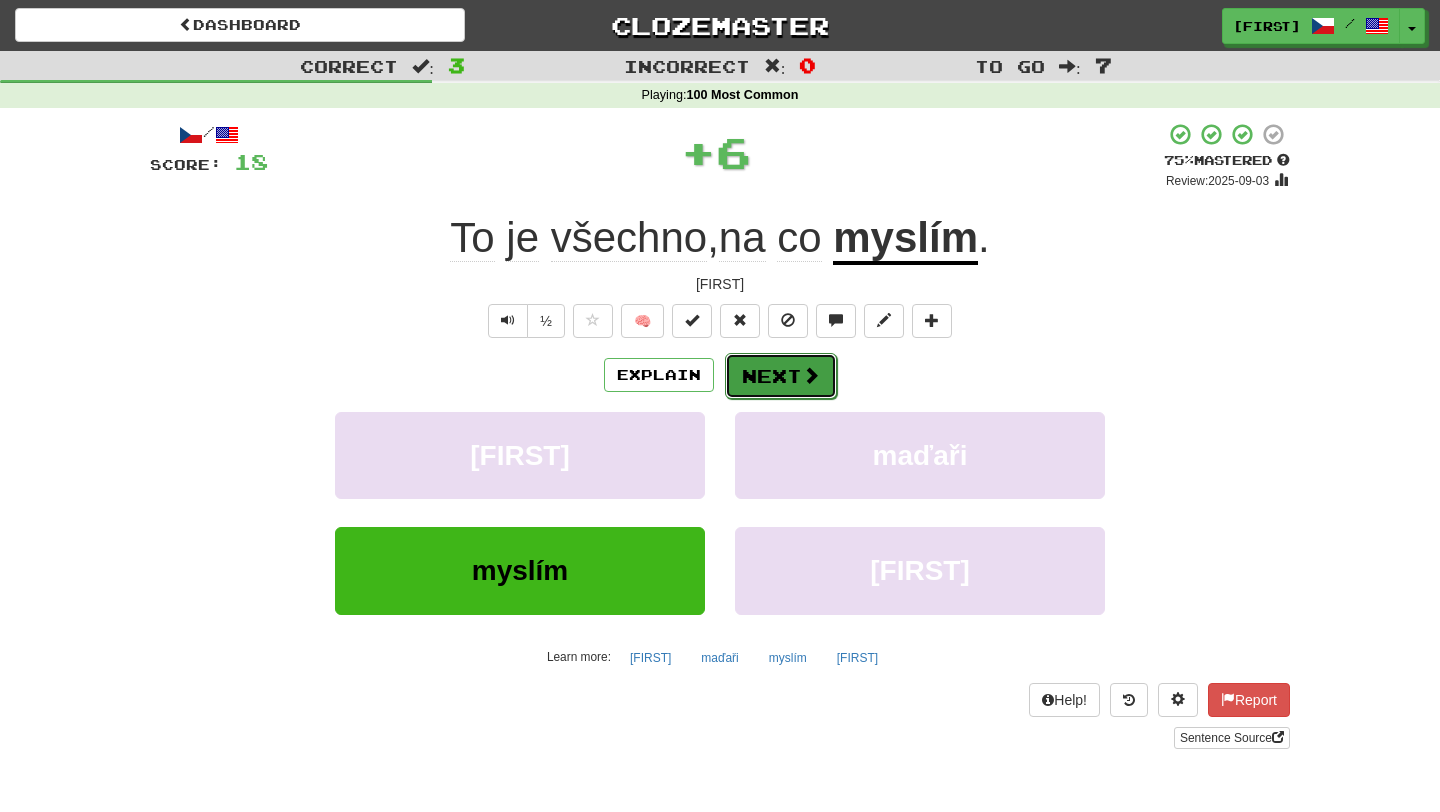click on "Next" at bounding box center (781, 376) 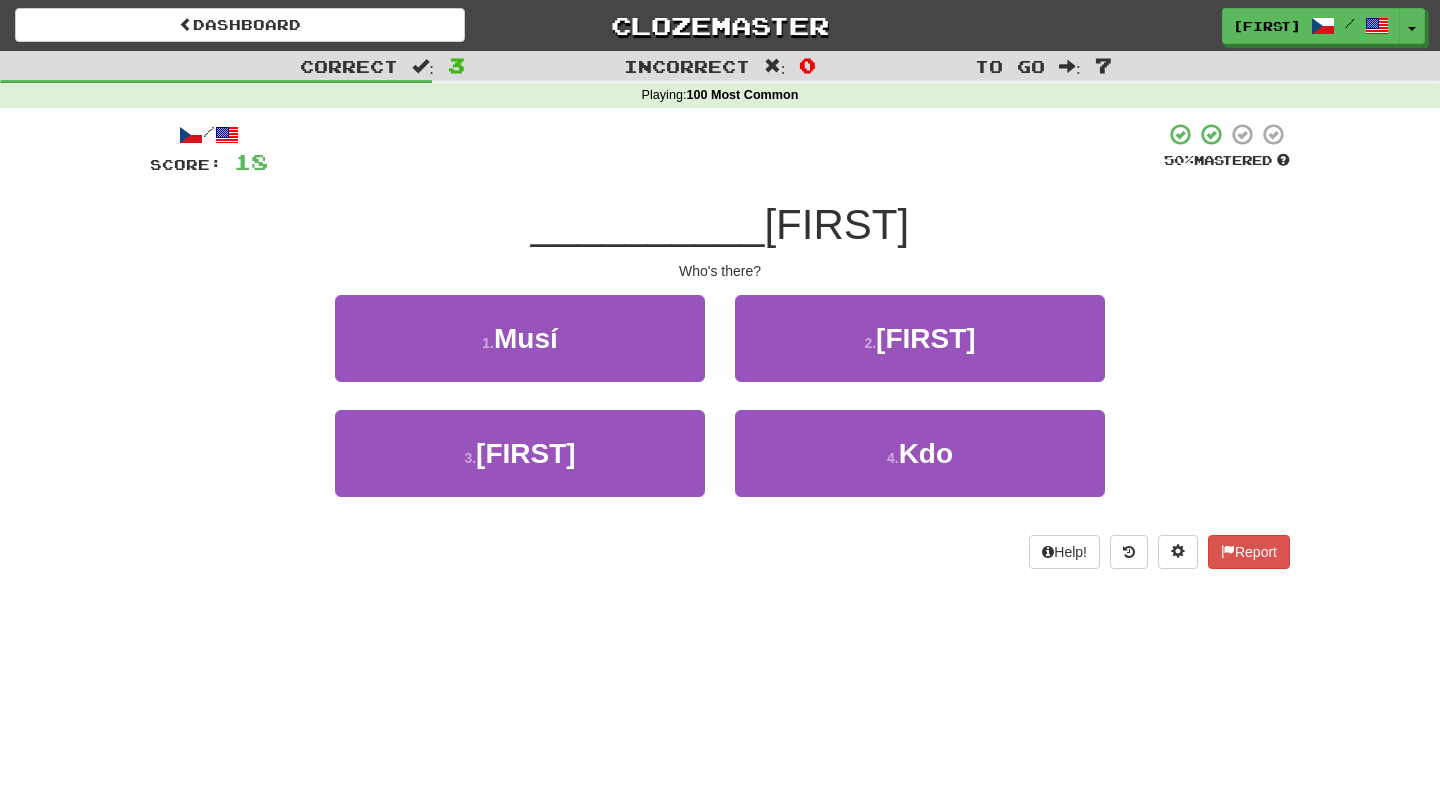 click on "[FIRST]" at bounding box center (920, 352) 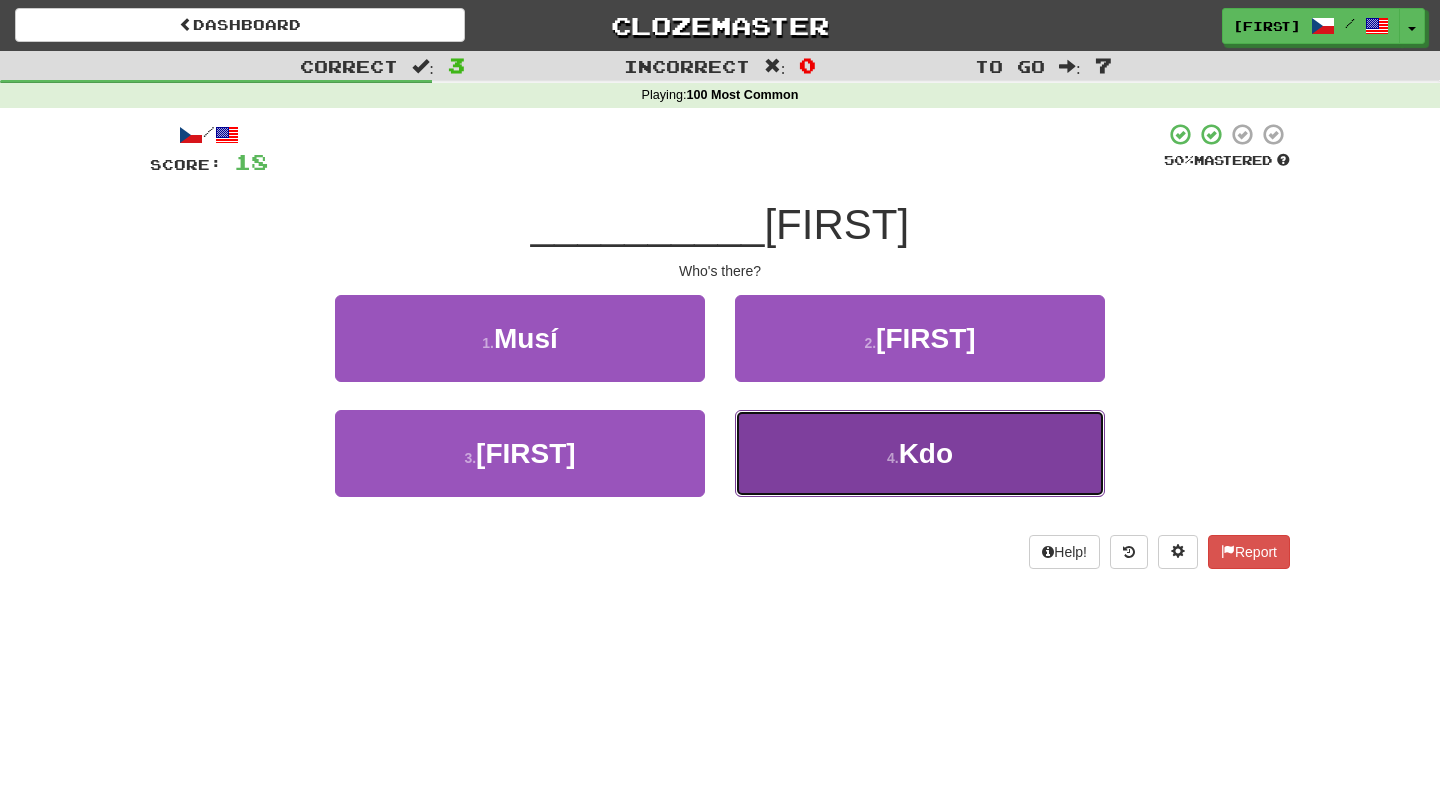 click on "Kdo" at bounding box center (926, 453) 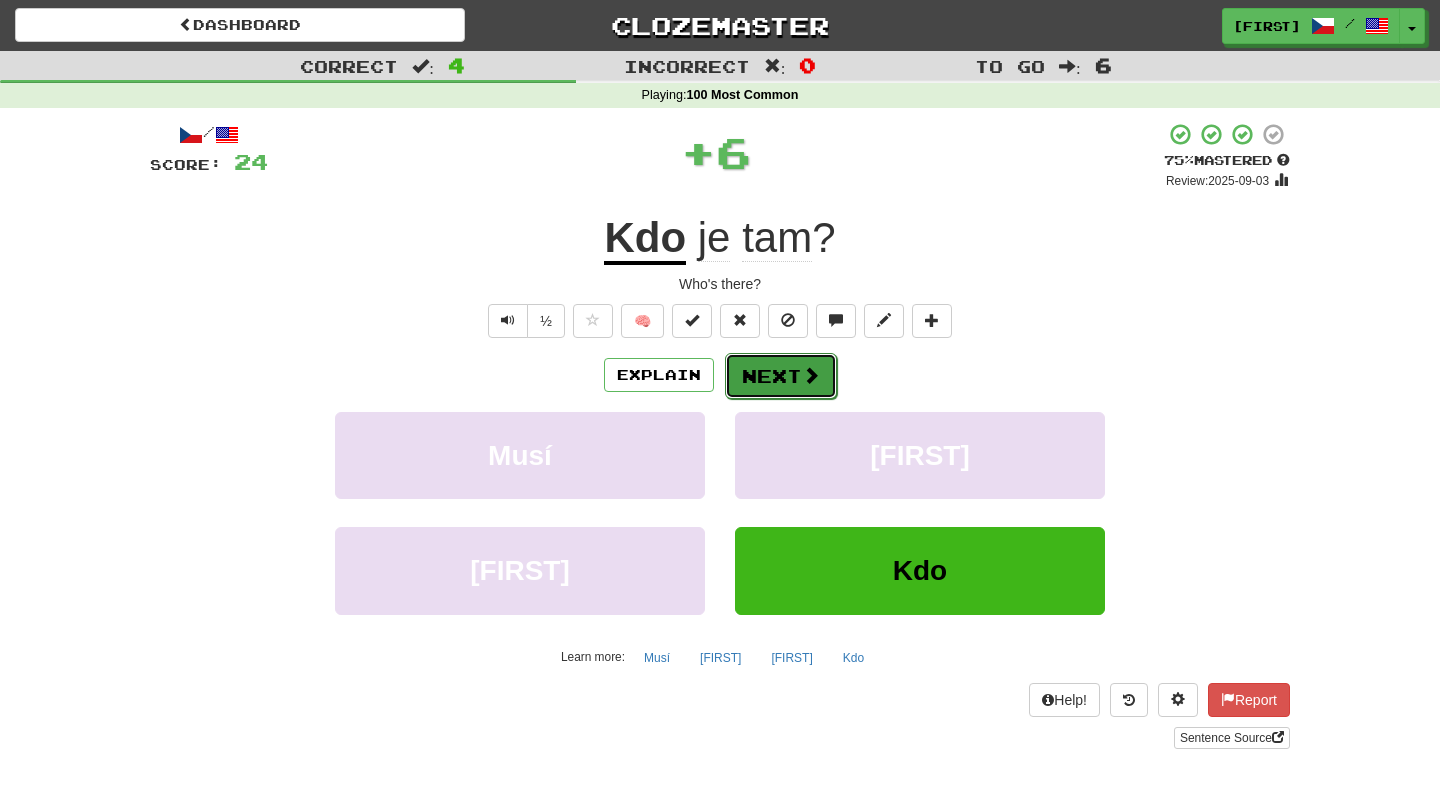 click at bounding box center (811, 375) 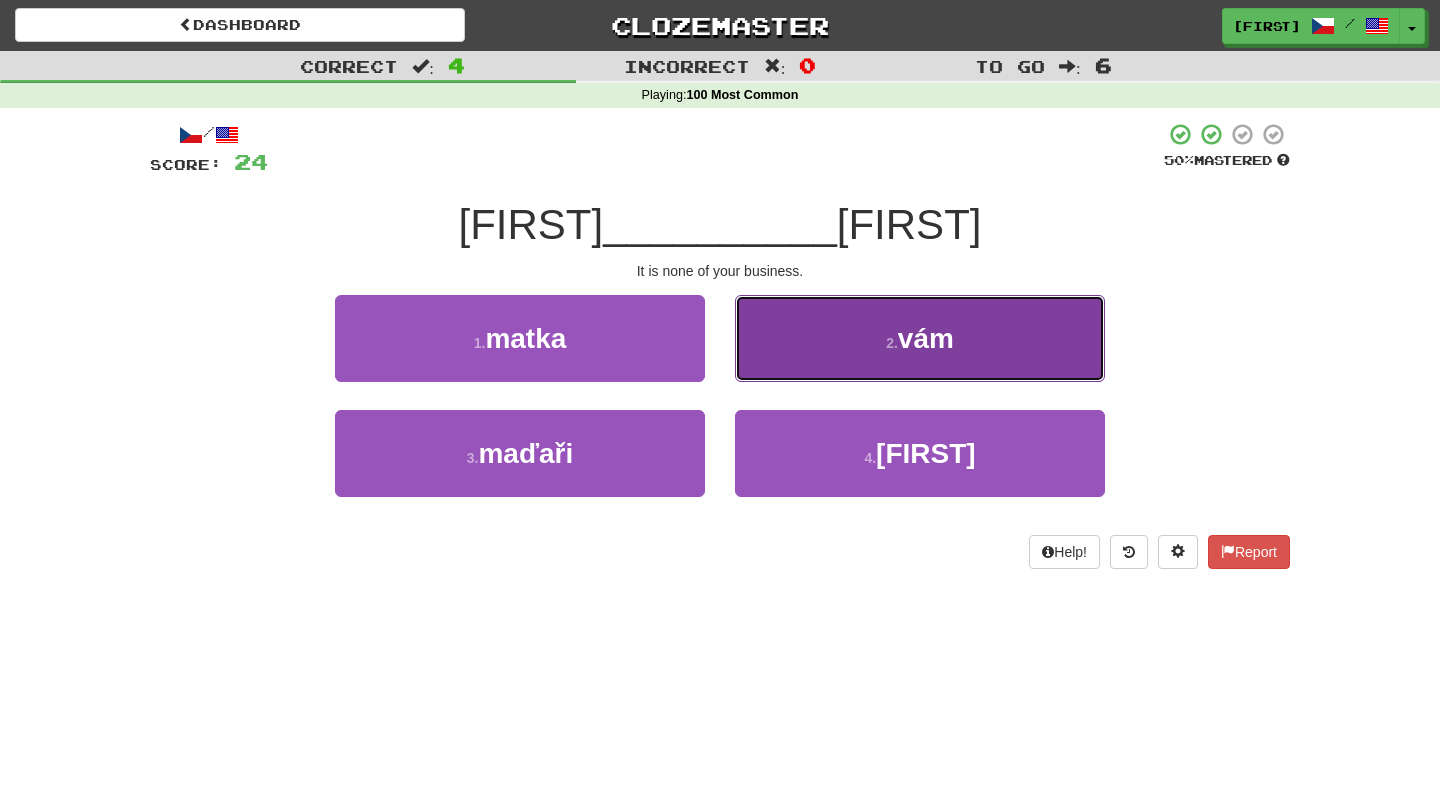 click on "2 .  vám" at bounding box center [920, 338] 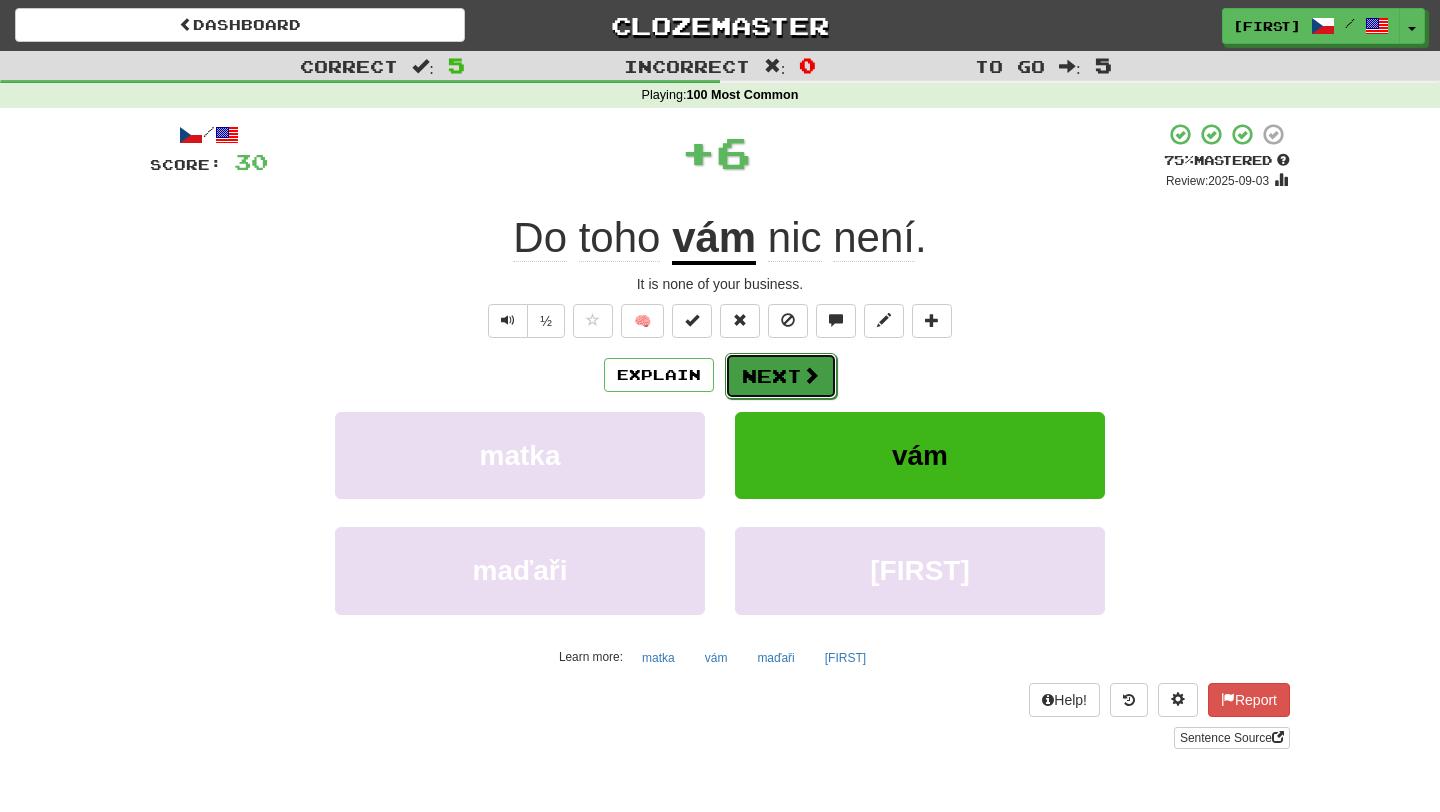 click at bounding box center (811, 375) 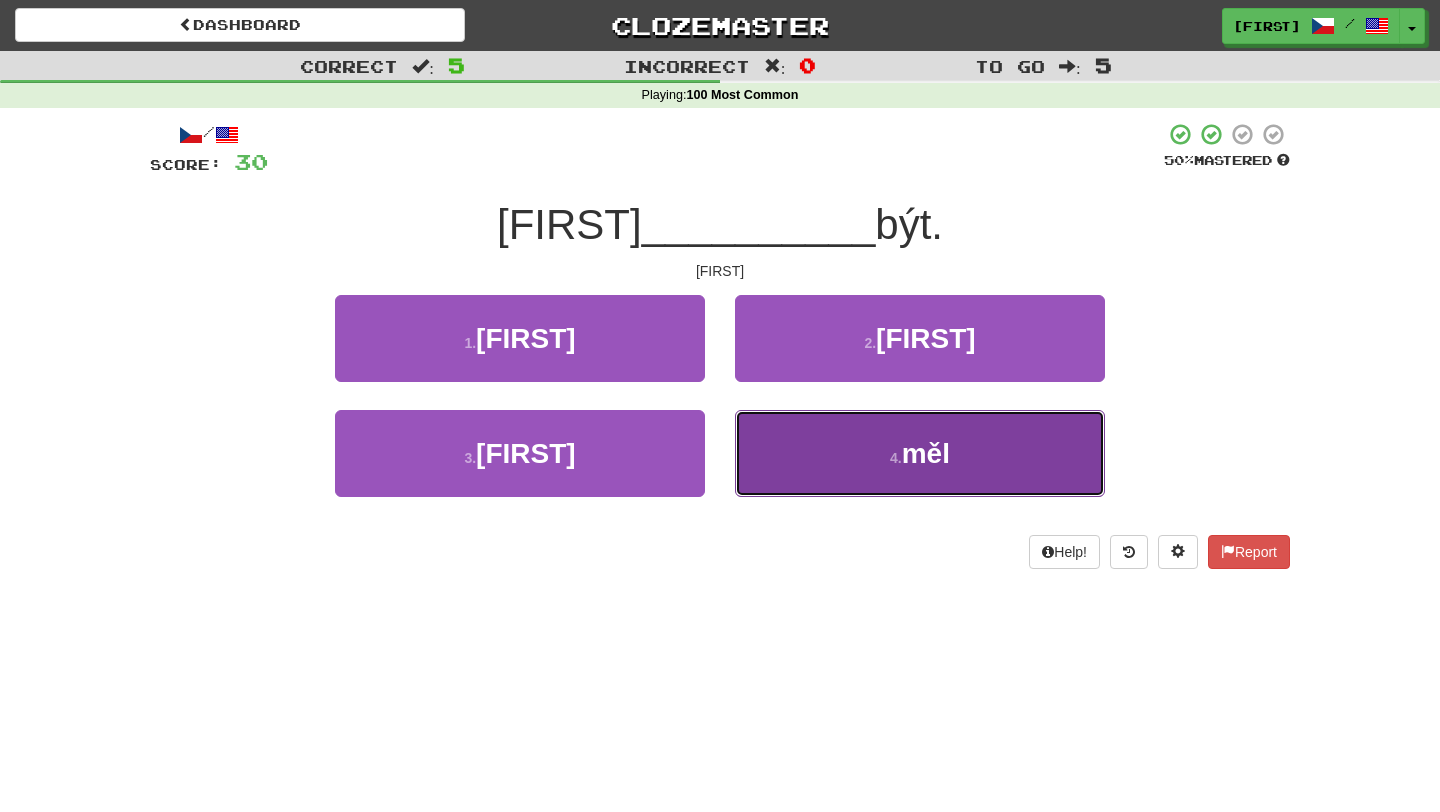 click on "4 .  měl" at bounding box center (920, 453) 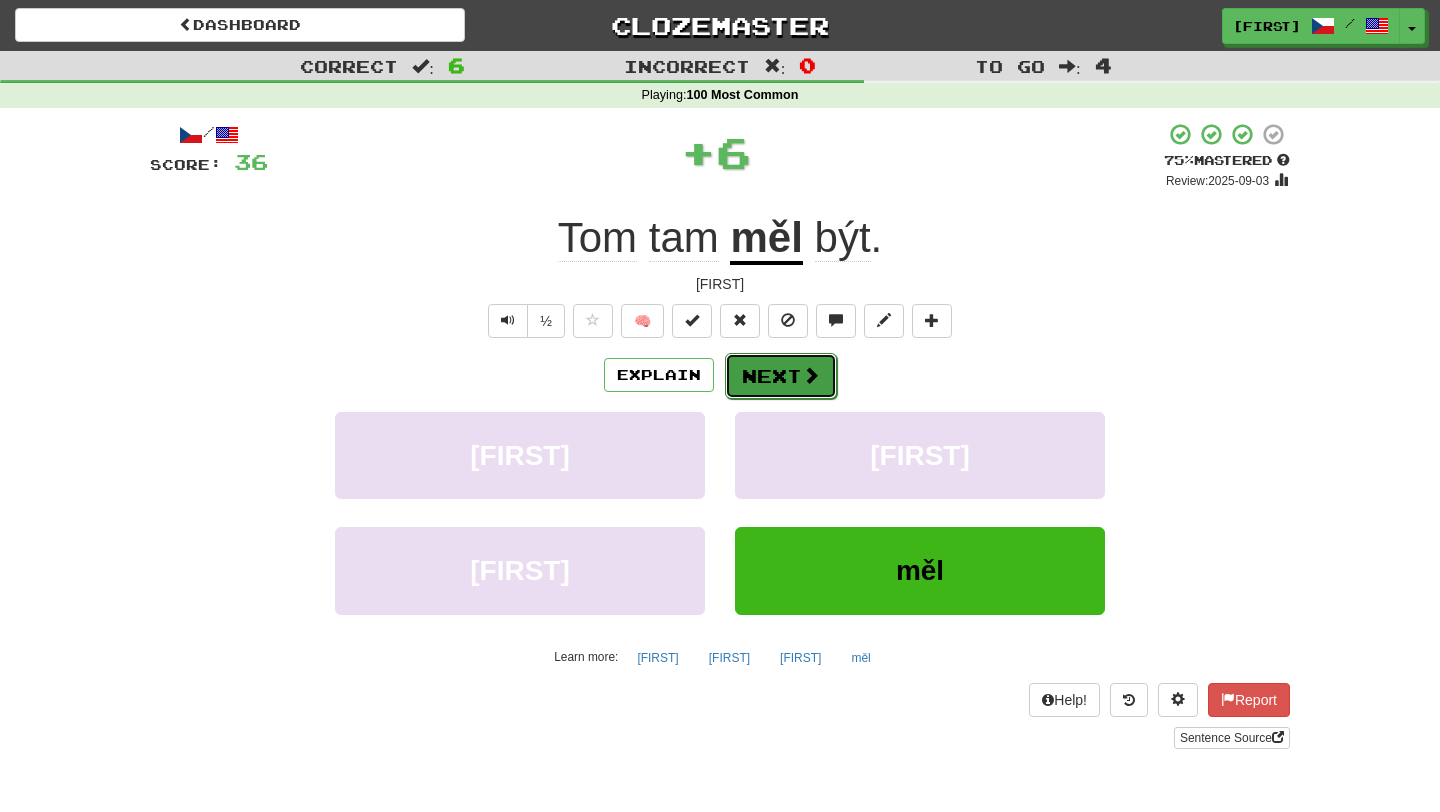click on "Next" at bounding box center [781, 376] 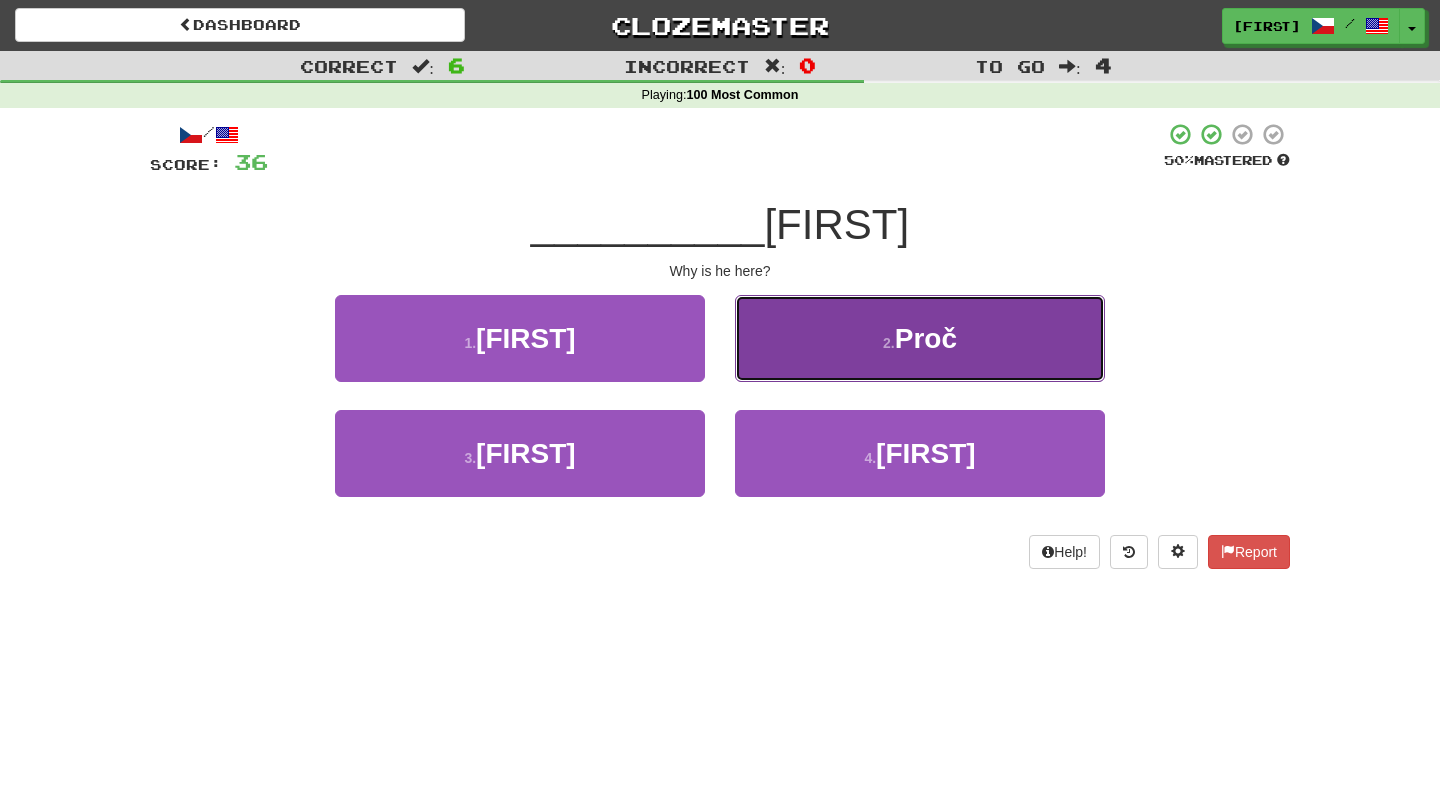 click on "2 .  Proč" at bounding box center (920, 338) 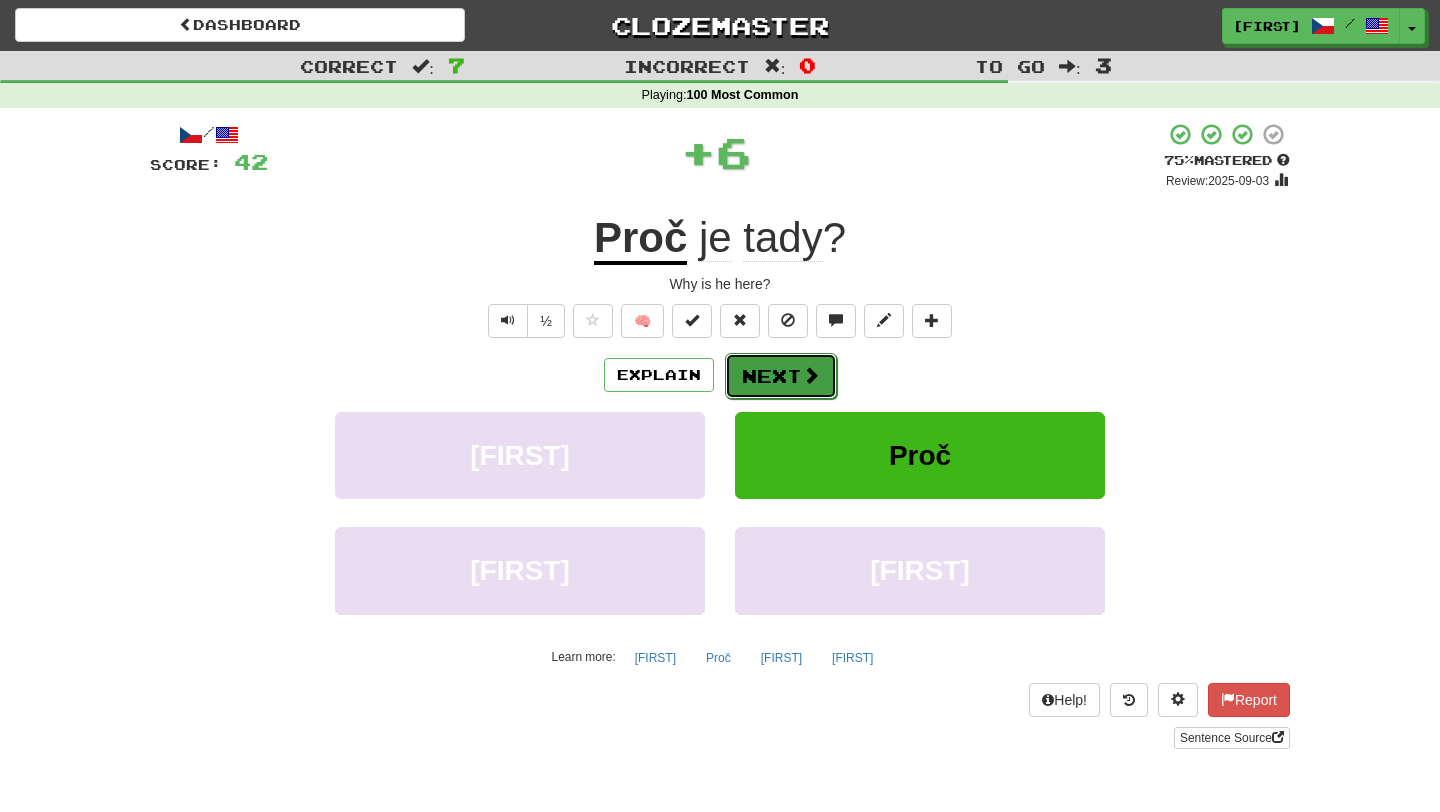 click on "Next" at bounding box center (781, 376) 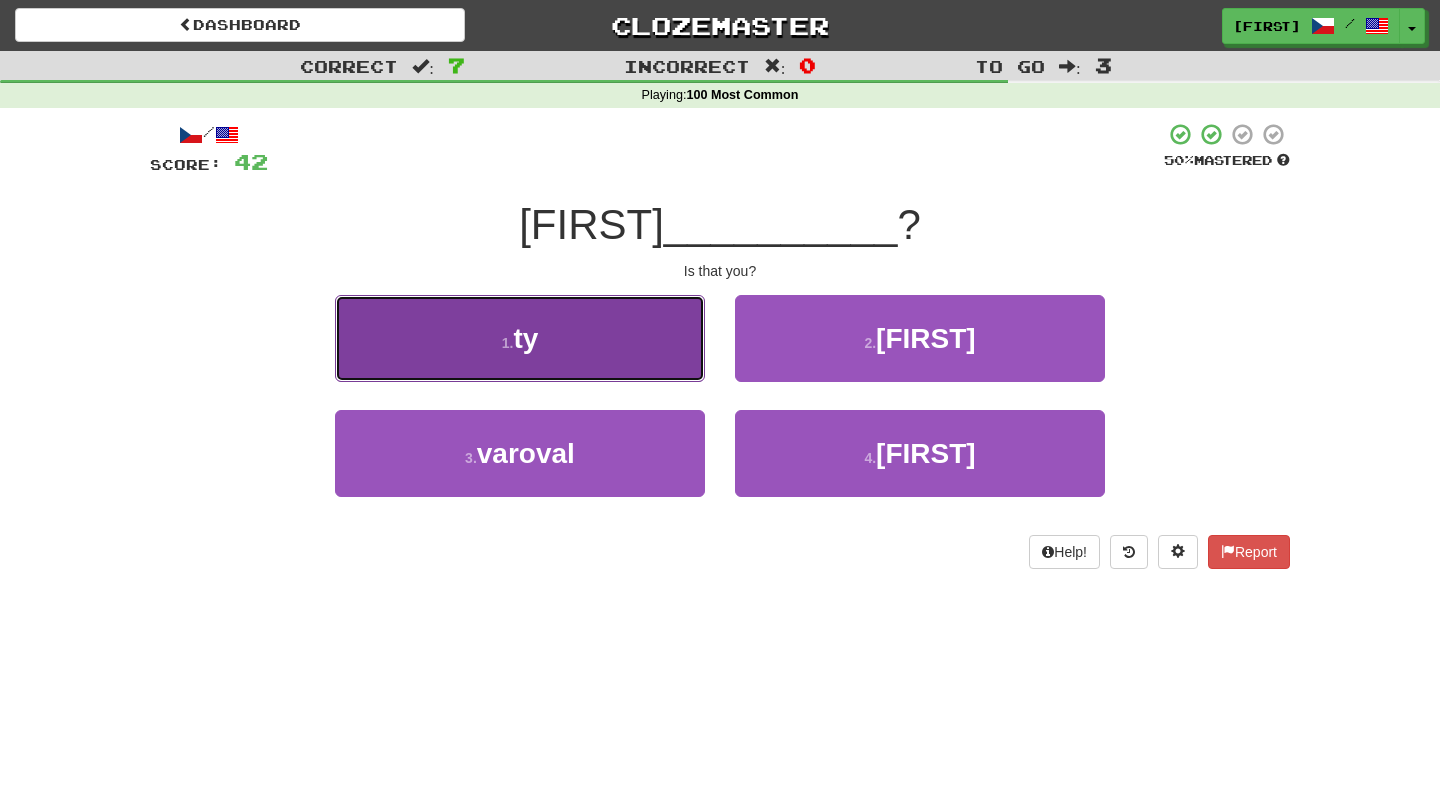click on "1 .  ty" at bounding box center [520, 338] 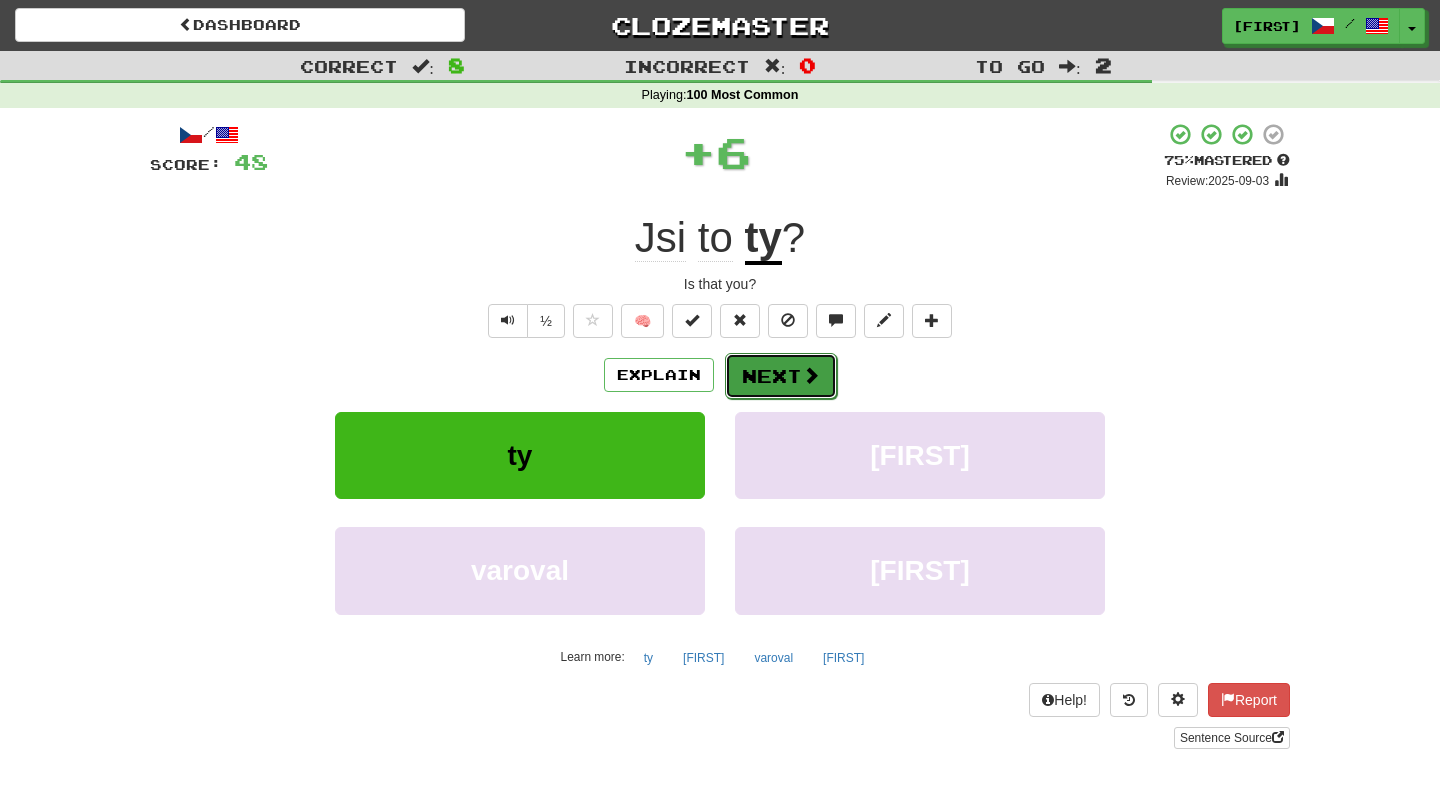 click on "Next" at bounding box center (781, 376) 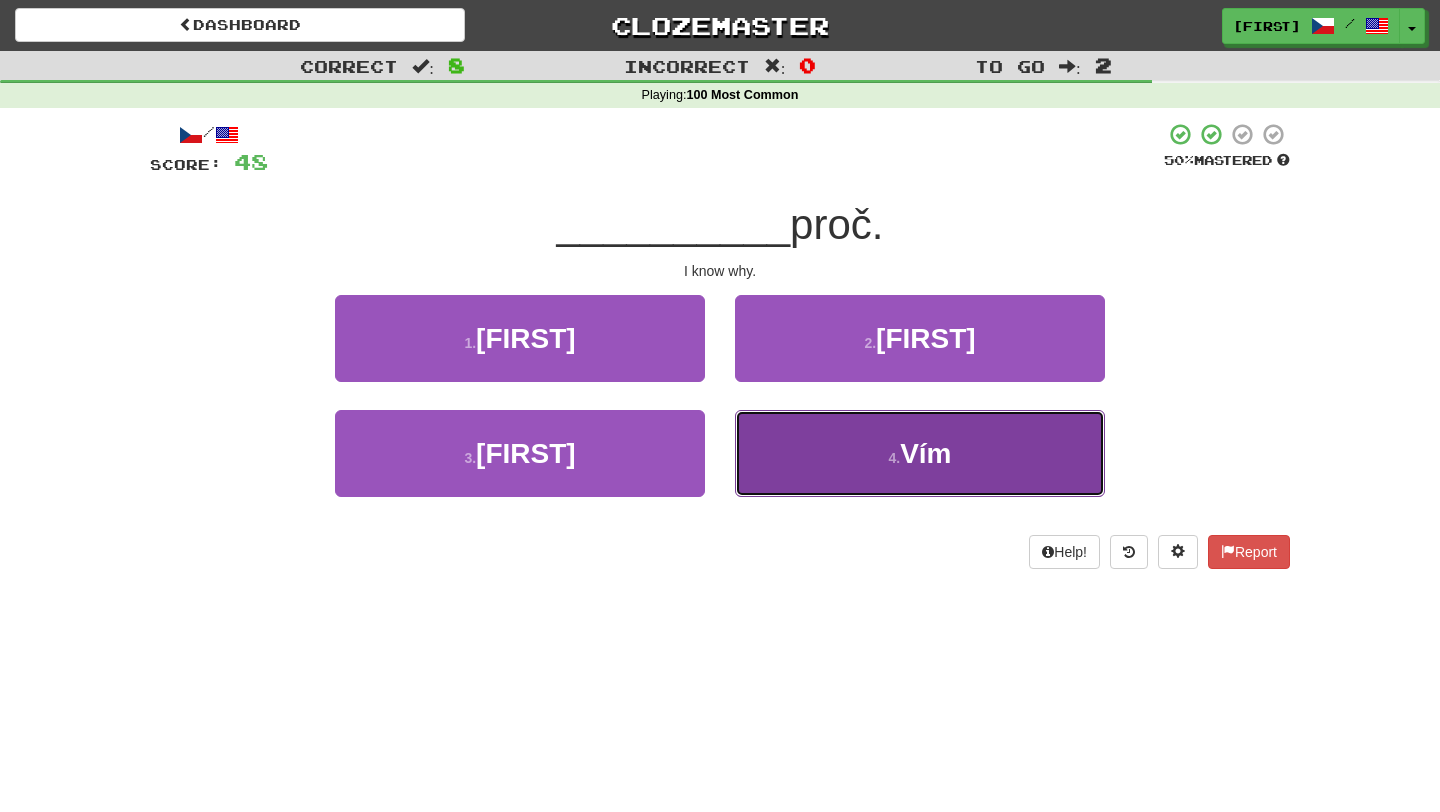 click on "4 .  Vím" at bounding box center (920, 453) 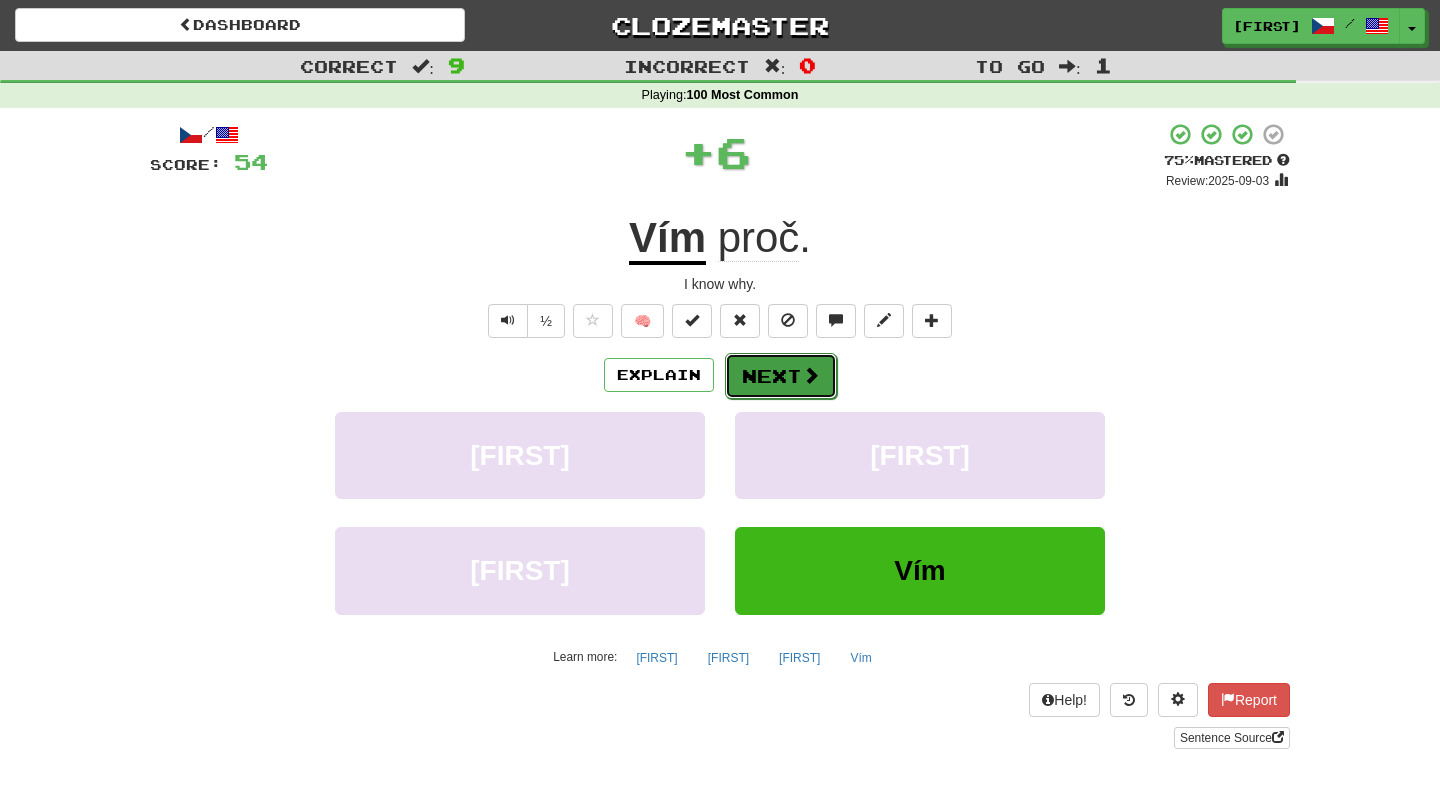 click on "Next" at bounding box center (781, 376) 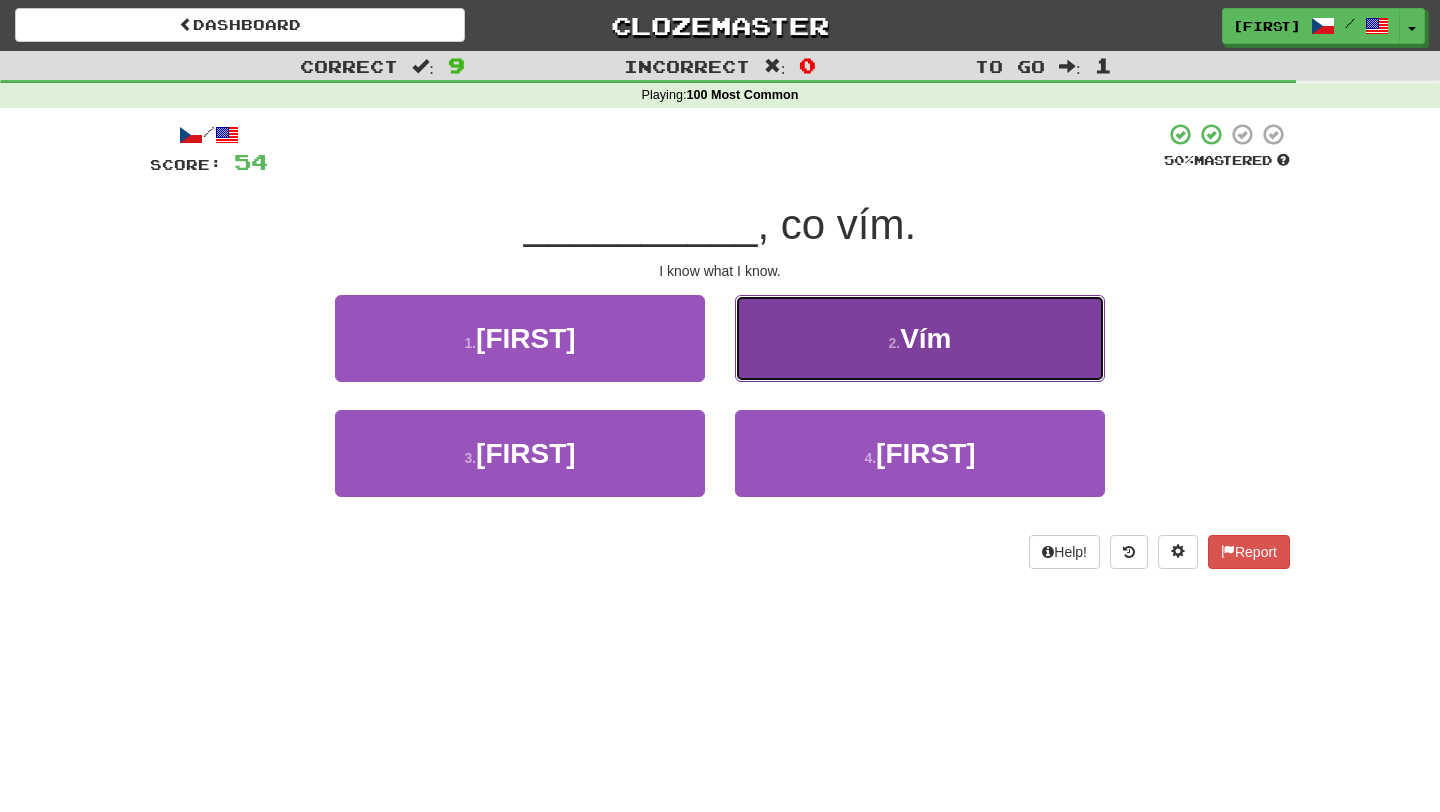click on "2 .  Vím" at bounding box center [920, 338] 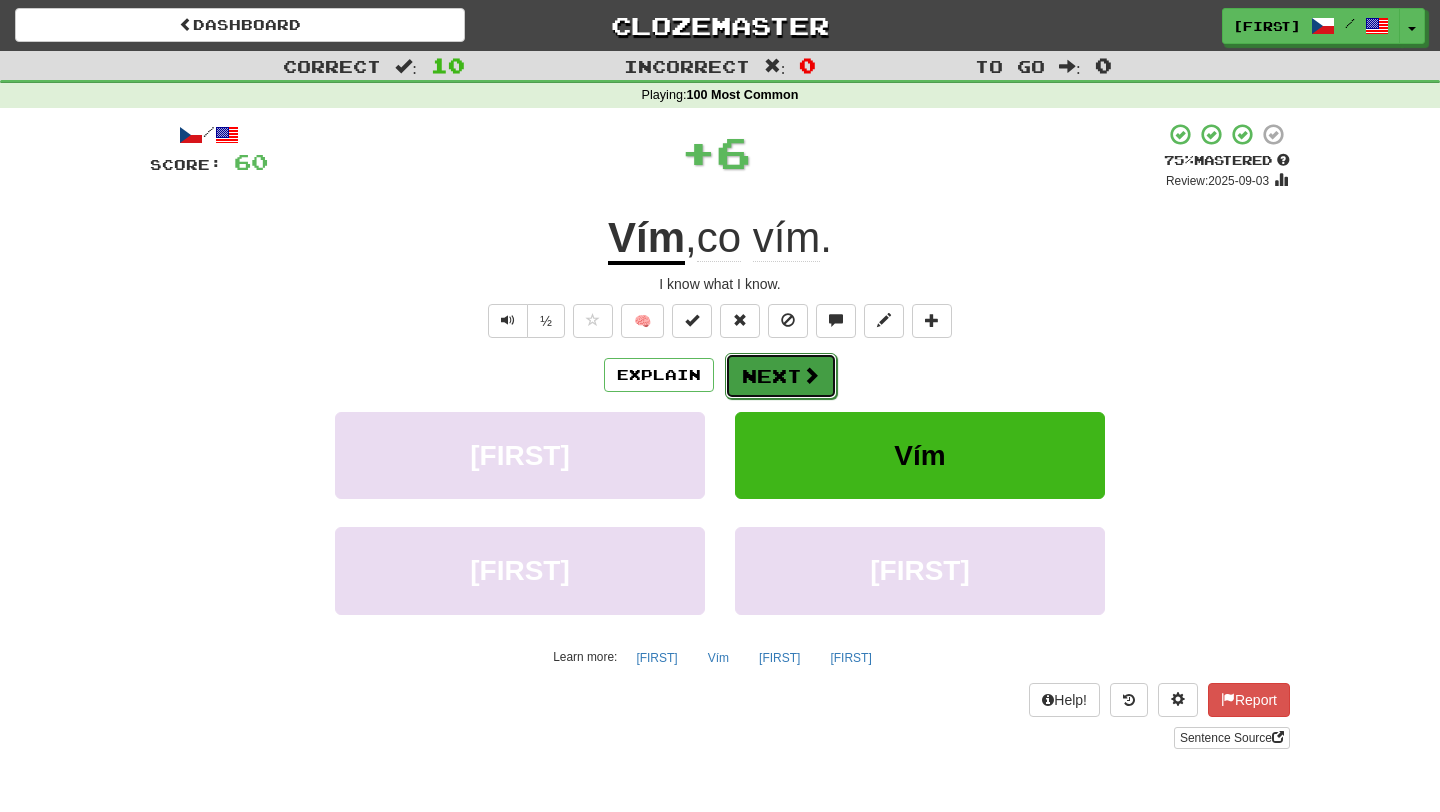 click on "Next" at bounding box center (781, 376) 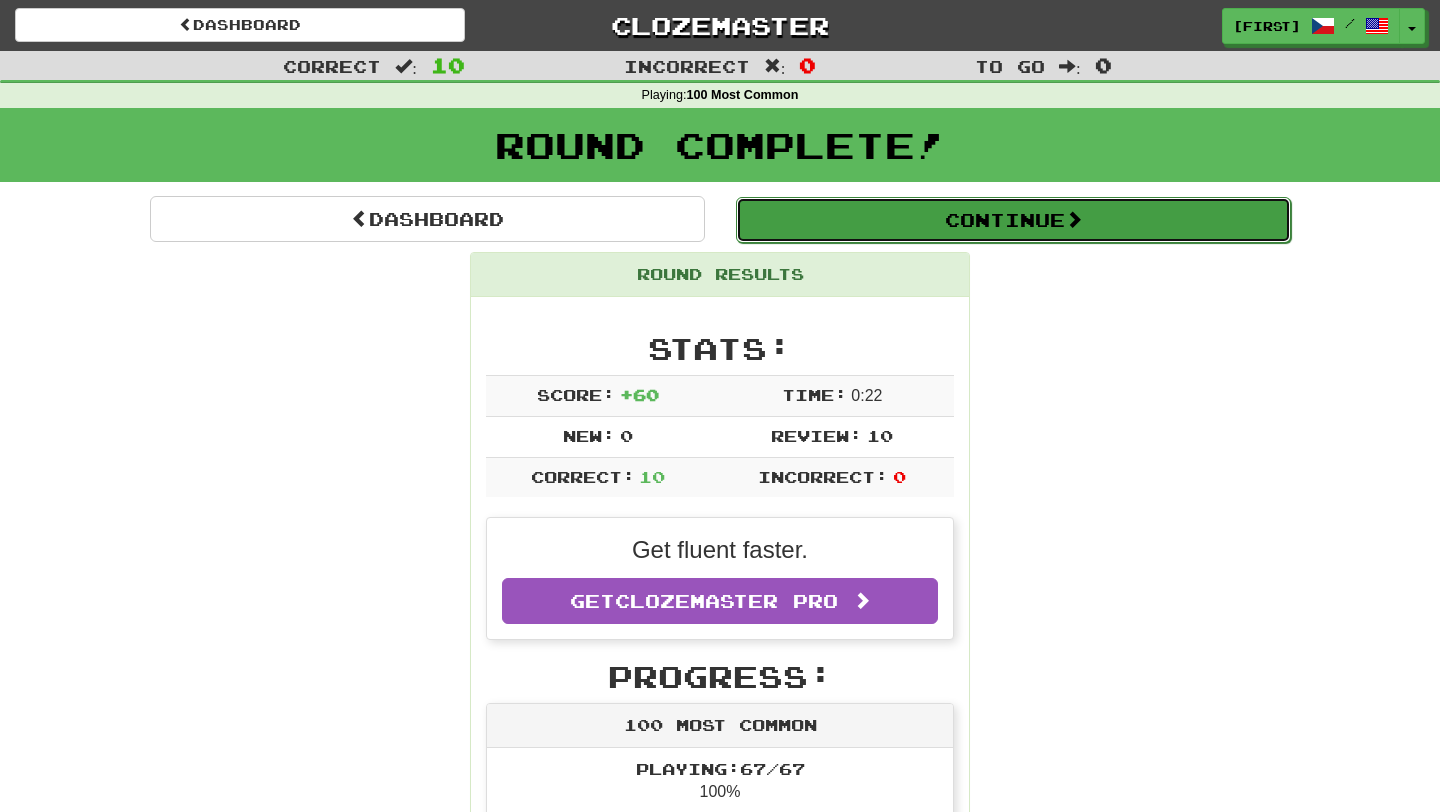 click on "Continue" at bounding box center [1013, 220] 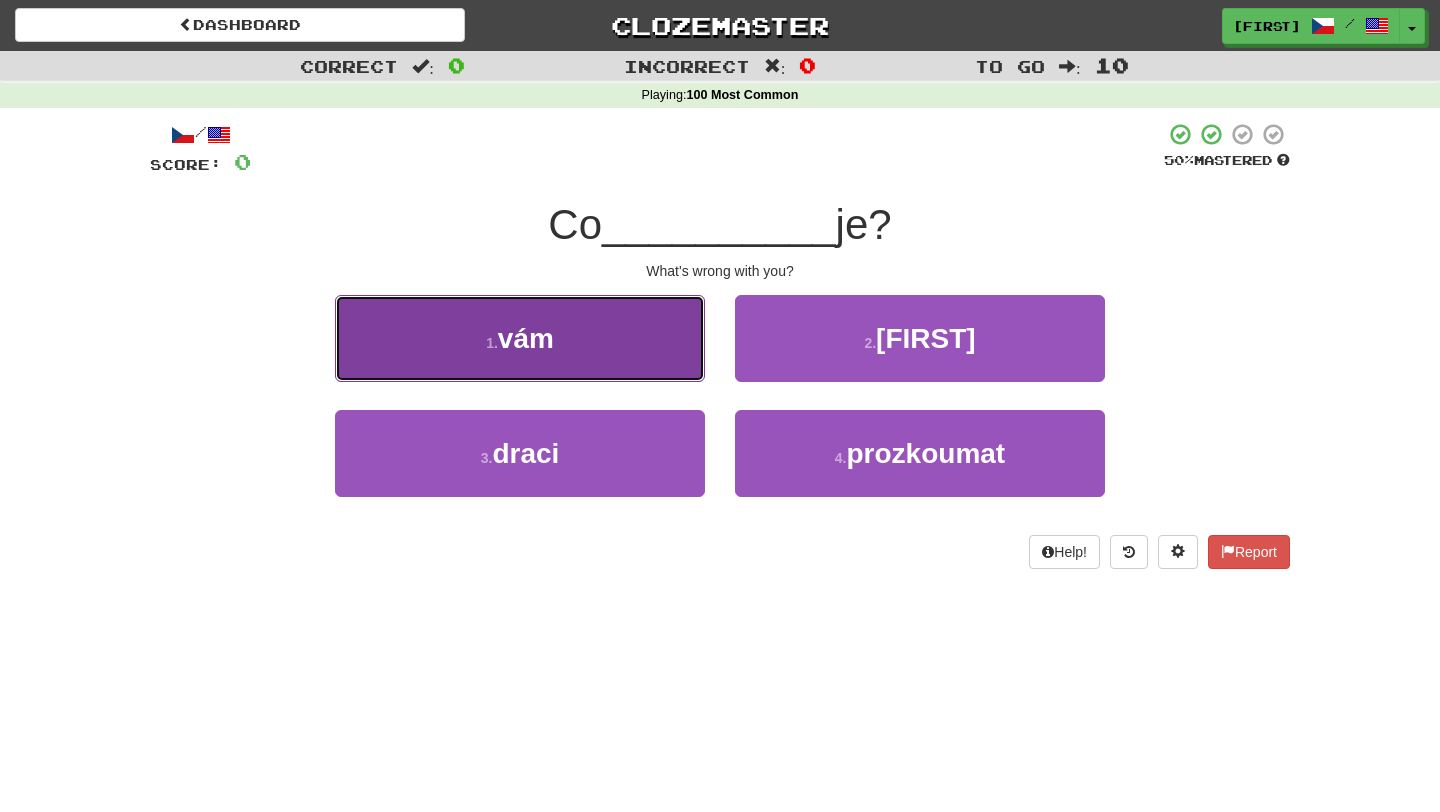 click on "[FIRST]" at bounding box center (520, 338) 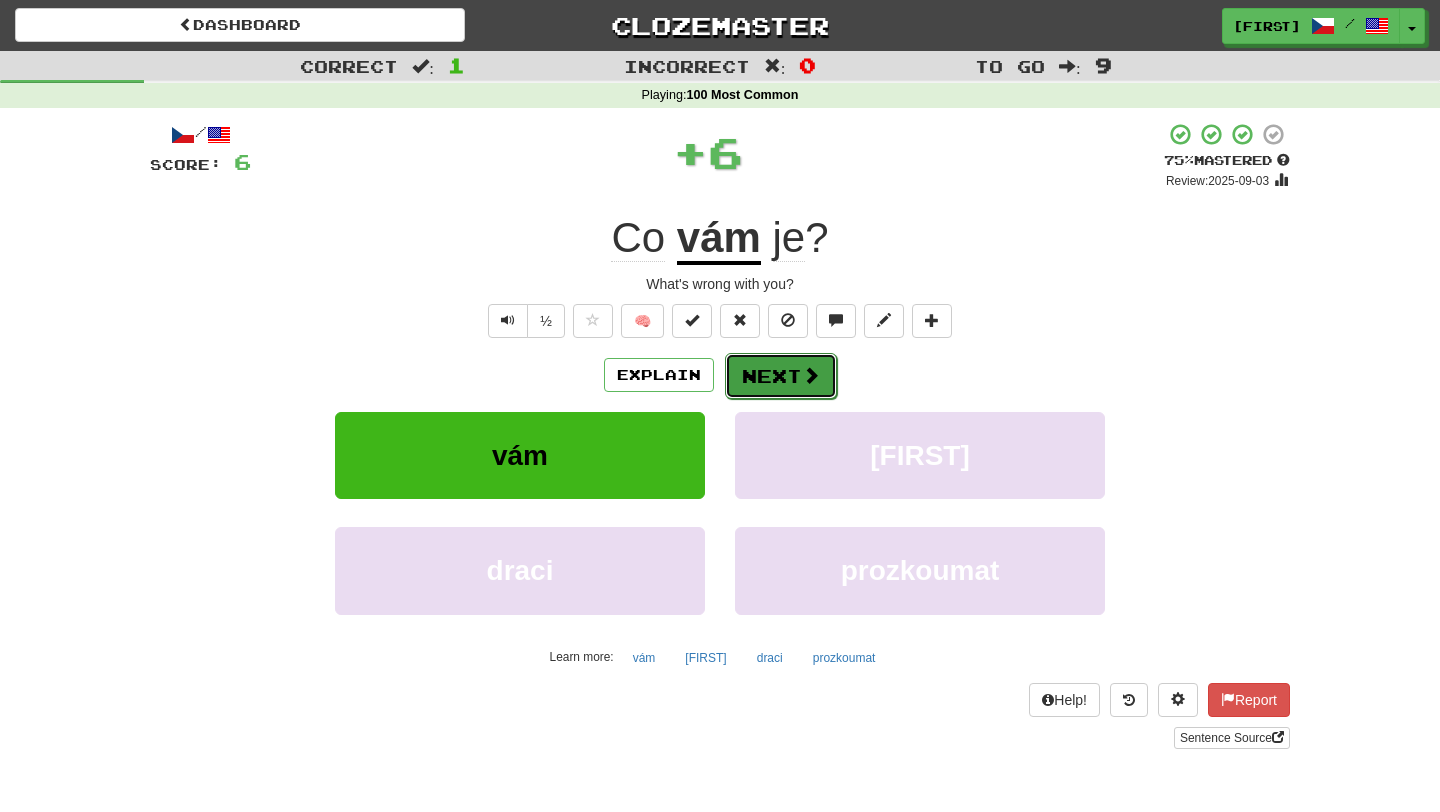click on "Next" at bounding box center (781, 376) 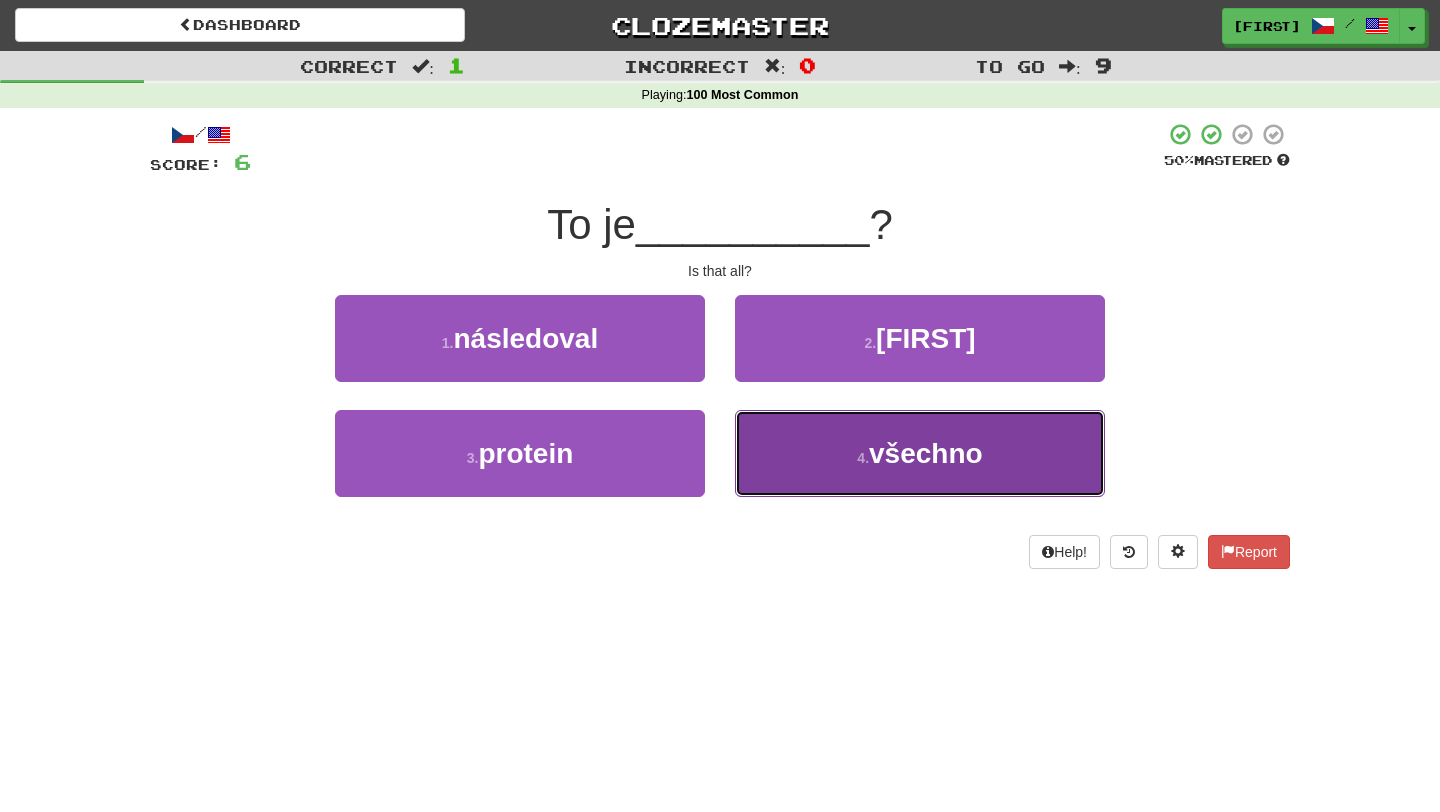 click on "[FIRST]" at bounding box center [920, 453] 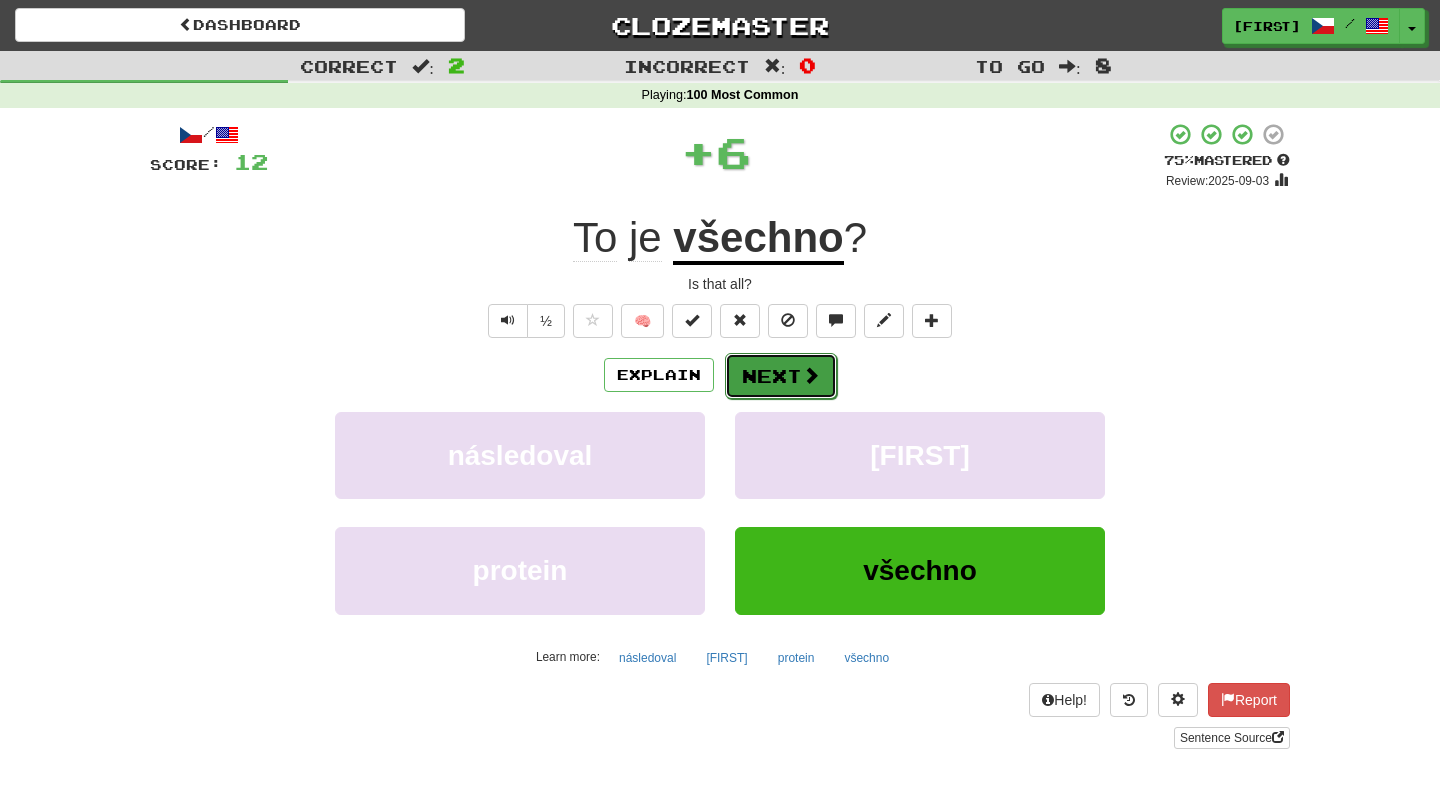 click on "Next" at bounding box center (781, 376) 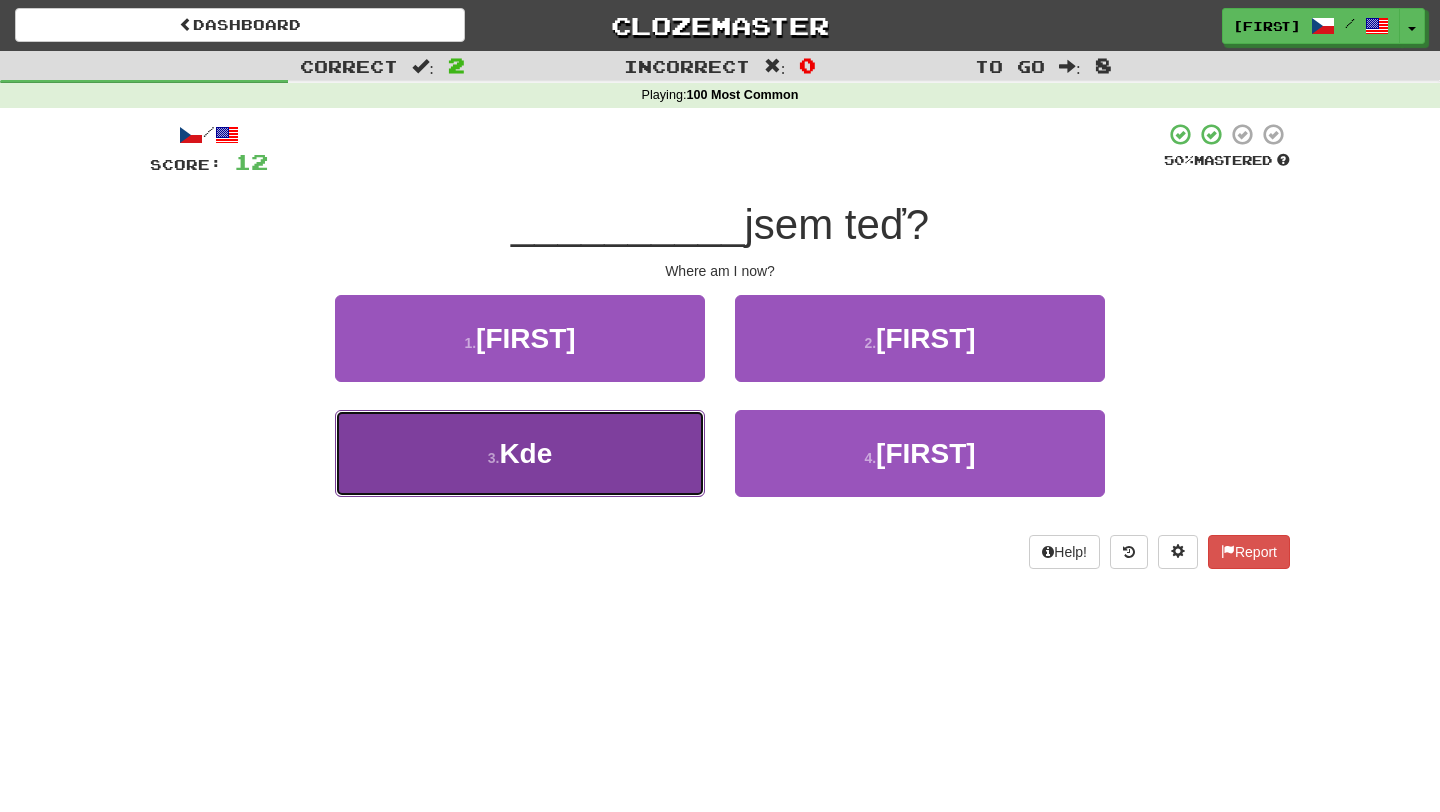 click on "[FIRST]" at bounding box center [520, 453] 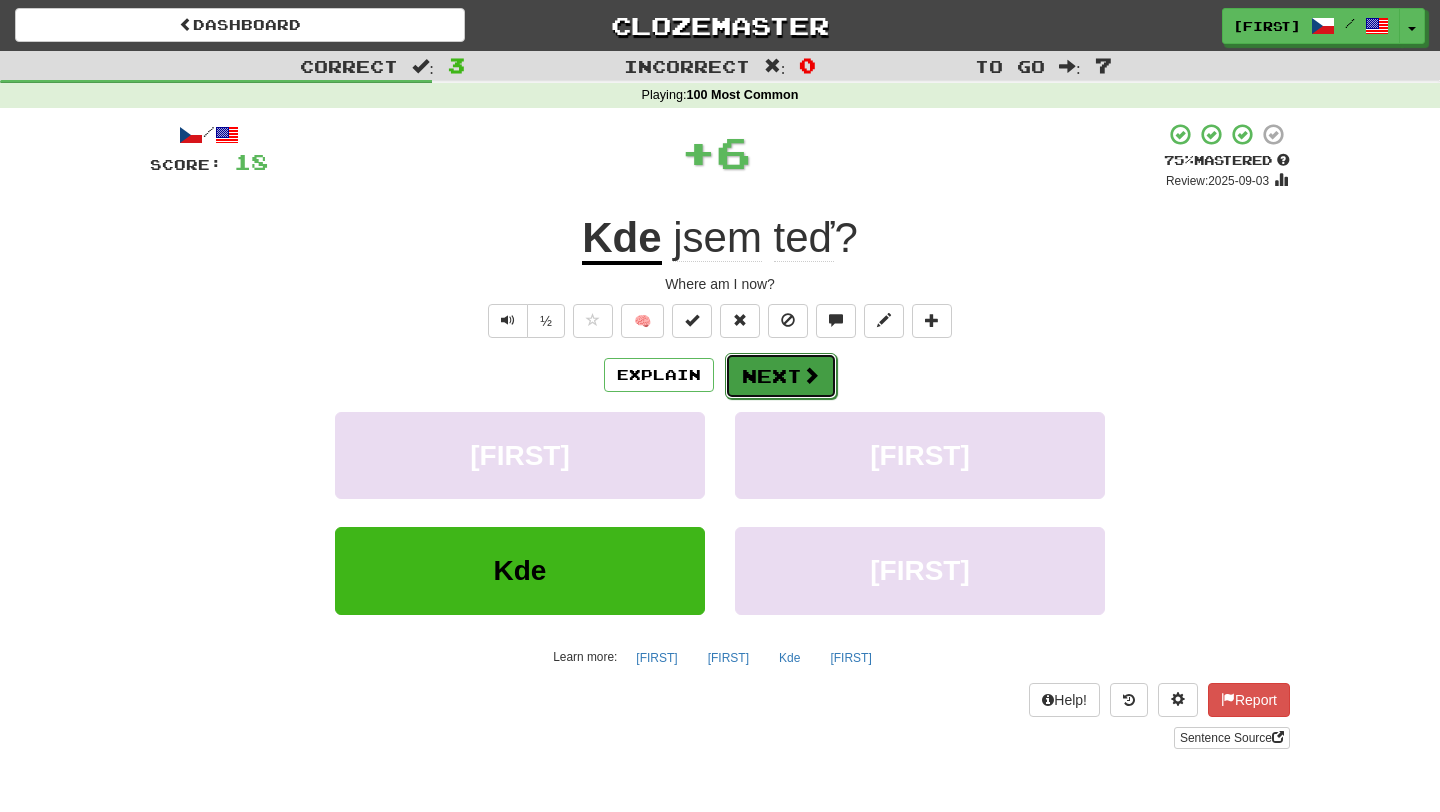 click on "Next" at bounding box center [781, 376] 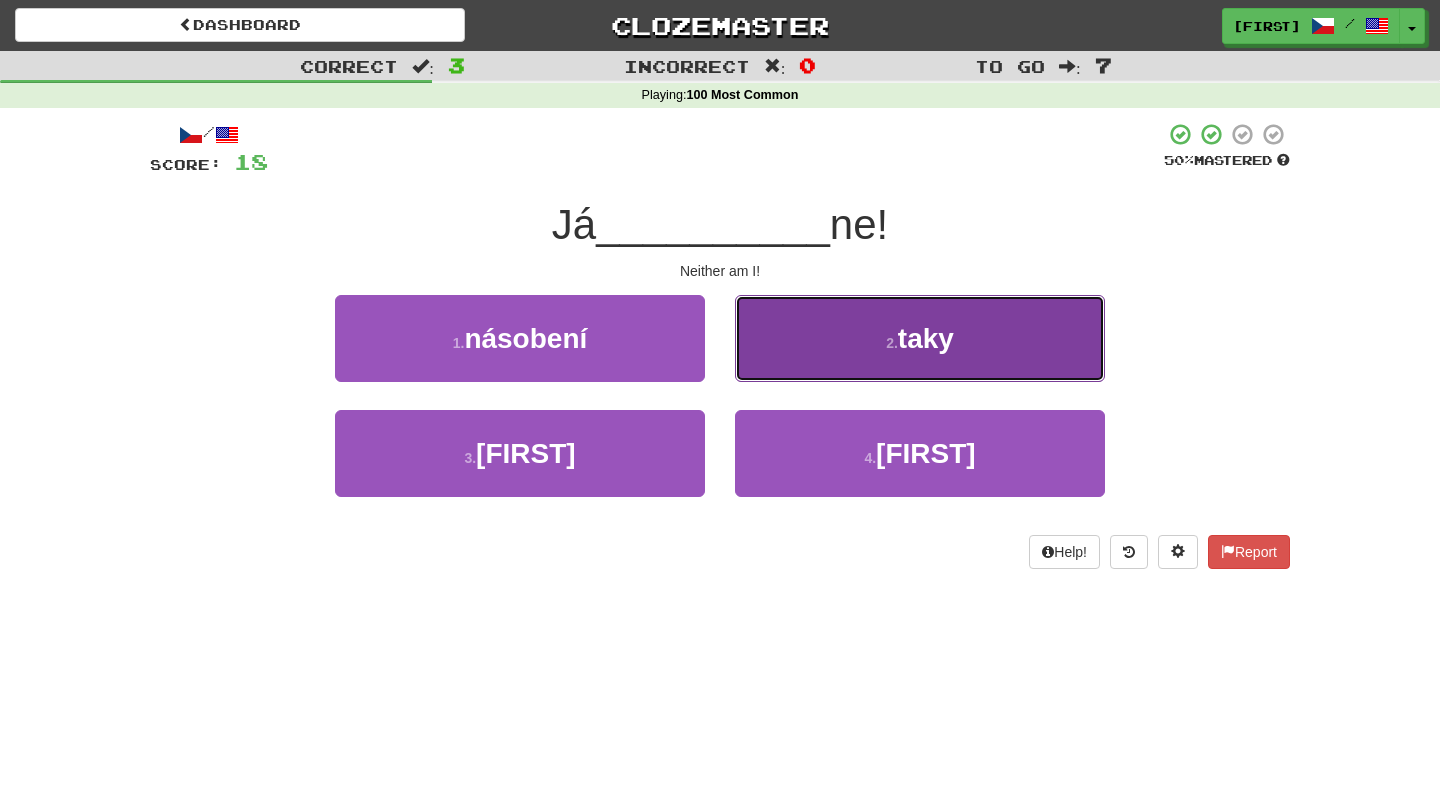 click on "2 ." at bounding box center (892, 343) 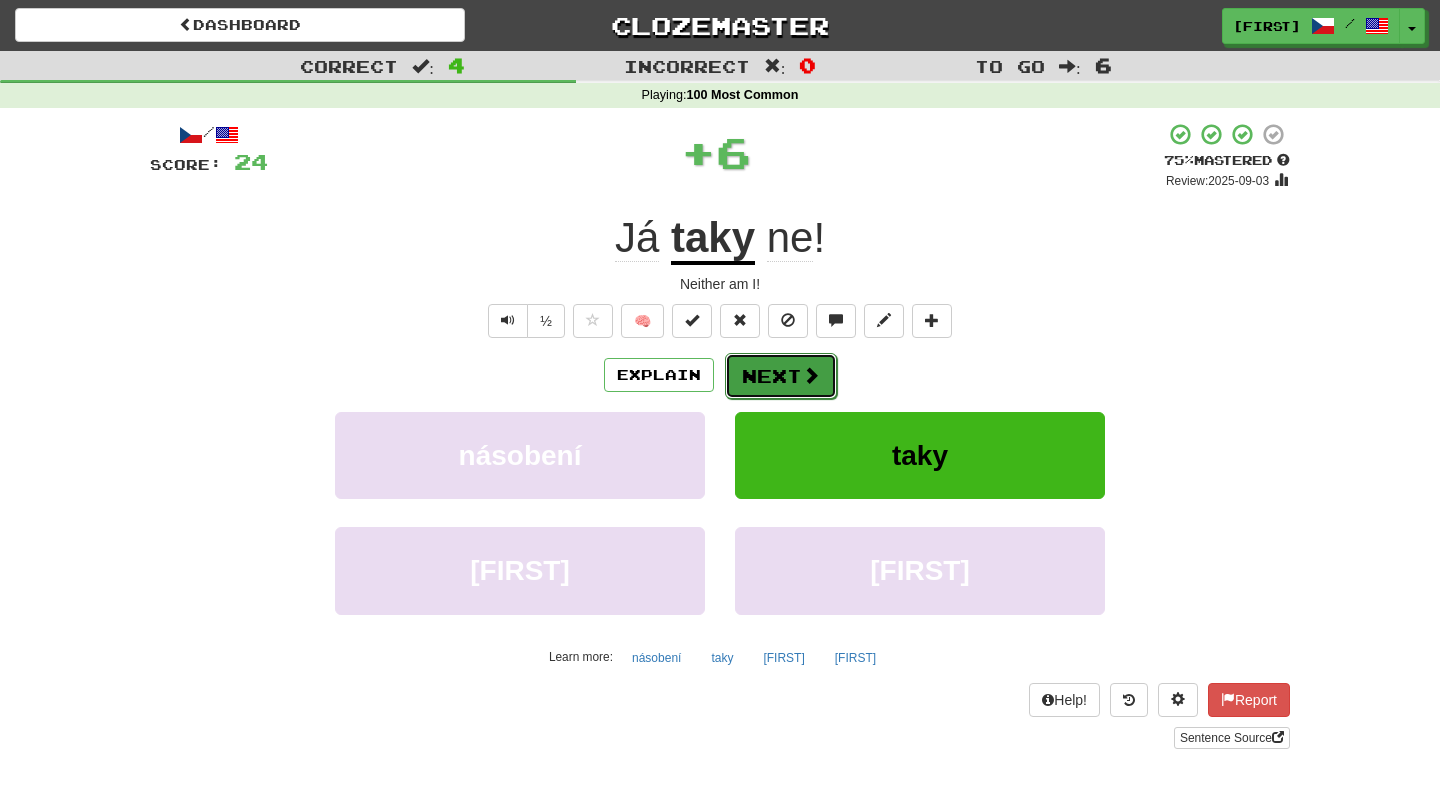 click on "Next" at bounding box center (781, 376) 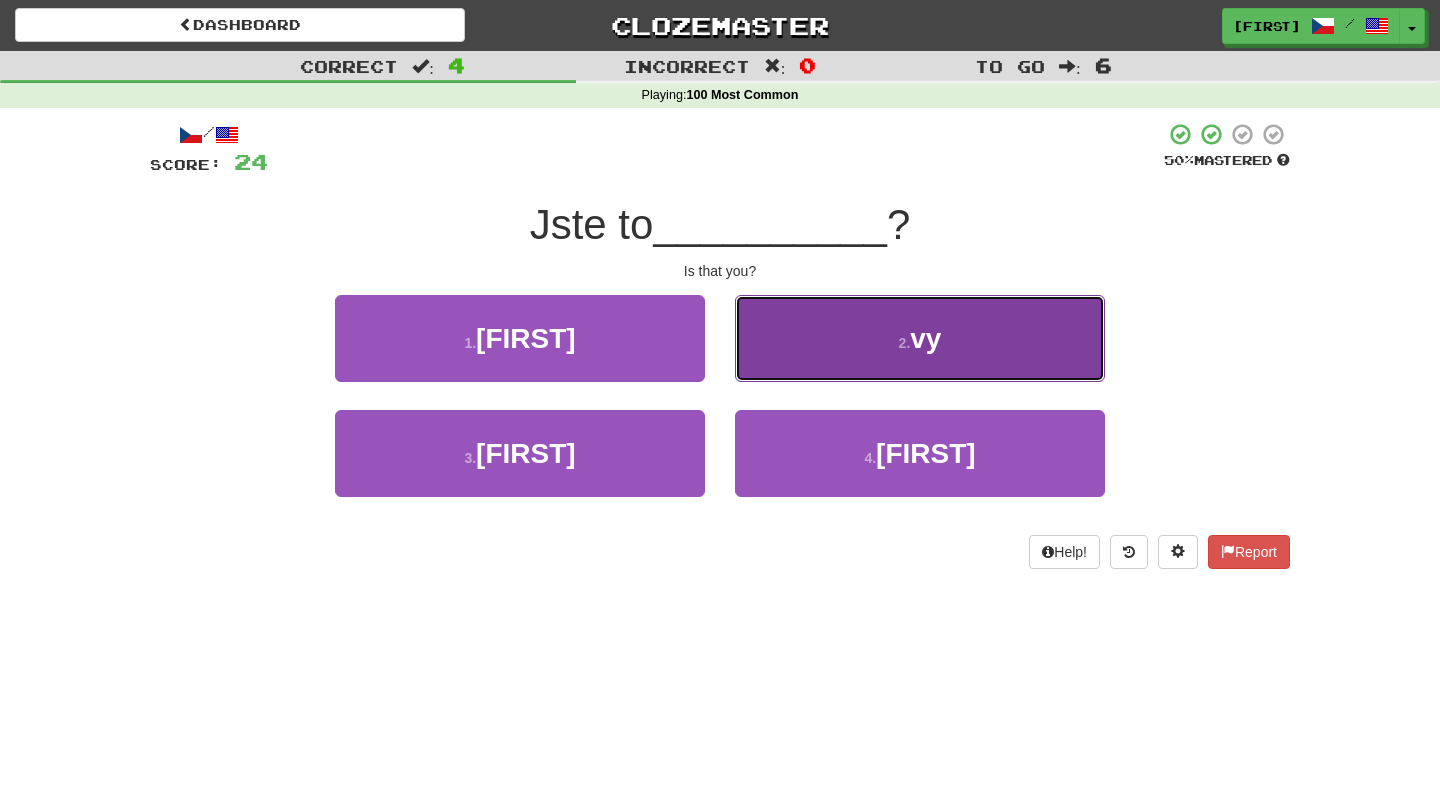 click on "[FIRST]" at bounding box center (920, 338) 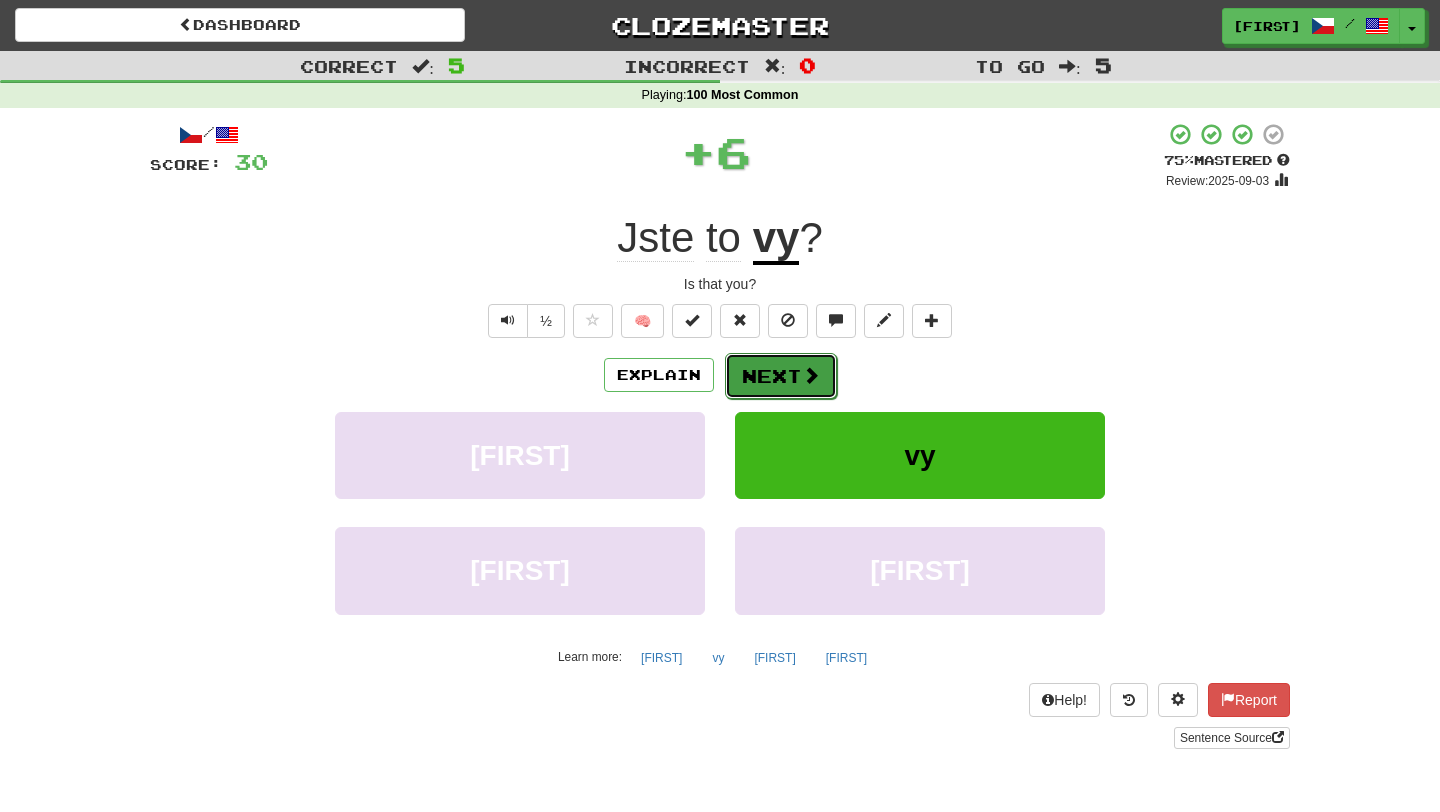 click on "Next" at bounding box center [781, 376] 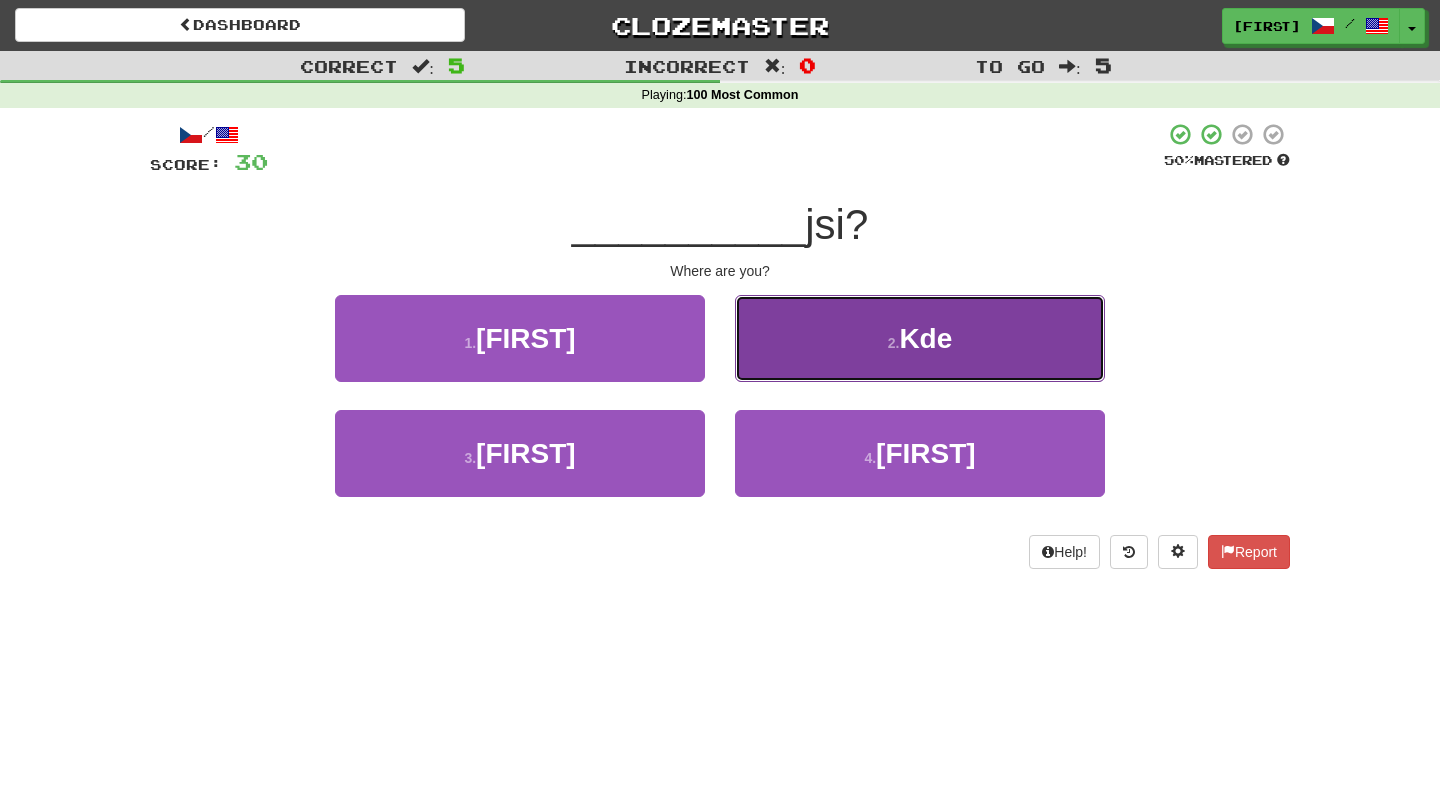 click on "2 .  Kde" at bounding box center (920, 338) 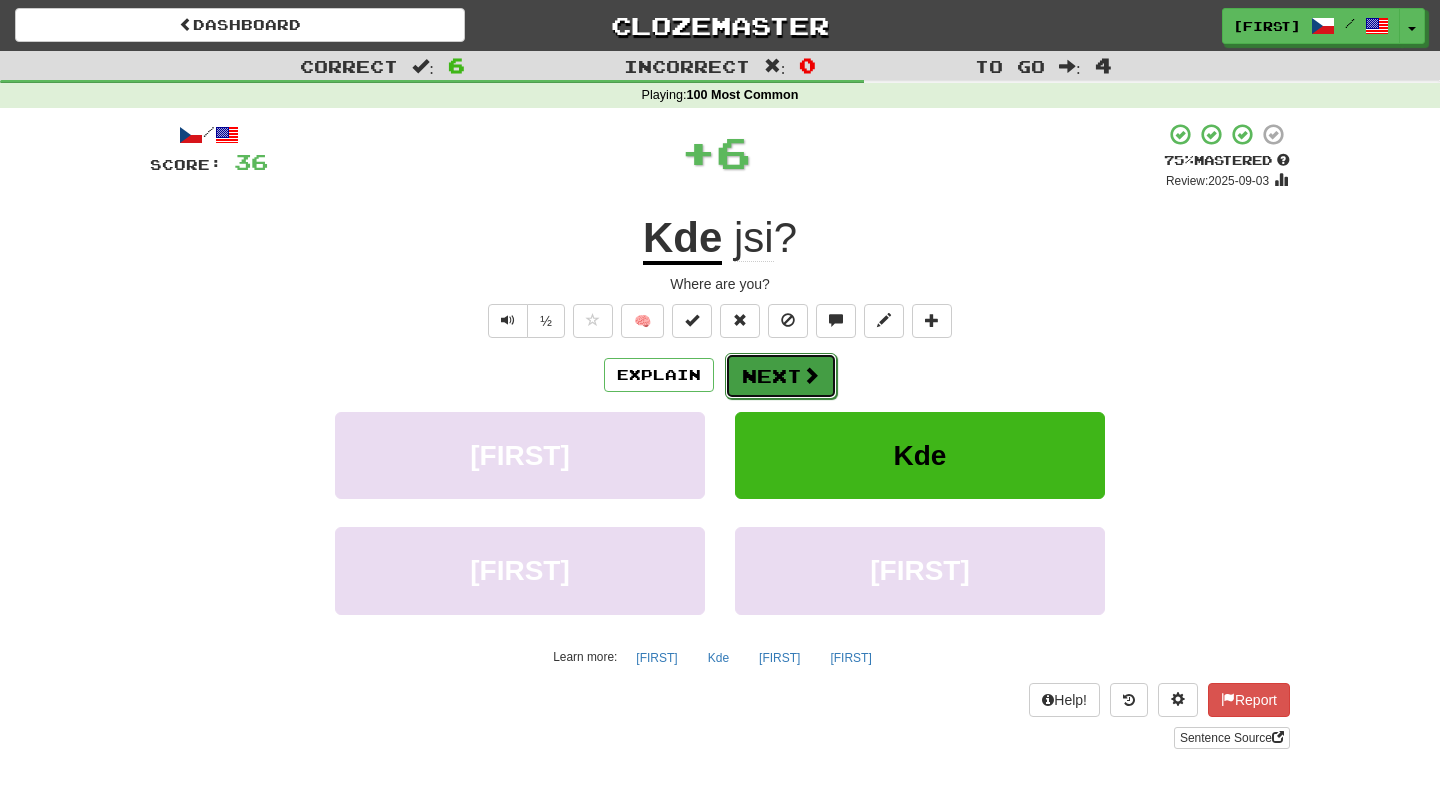 click on "Next" at bounding box center (781, 376) 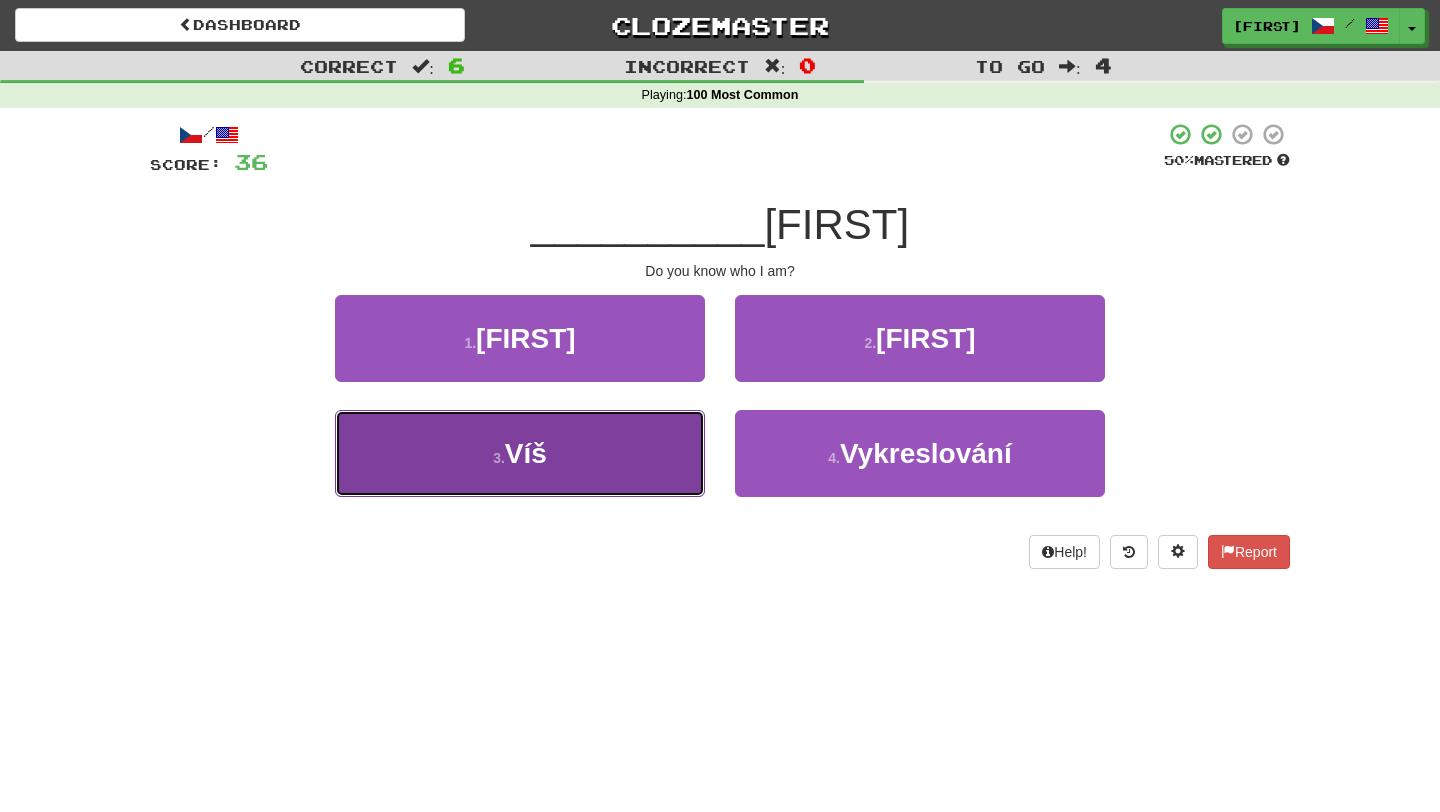 click on "[FIRST]" at bounding box center [520, 453] 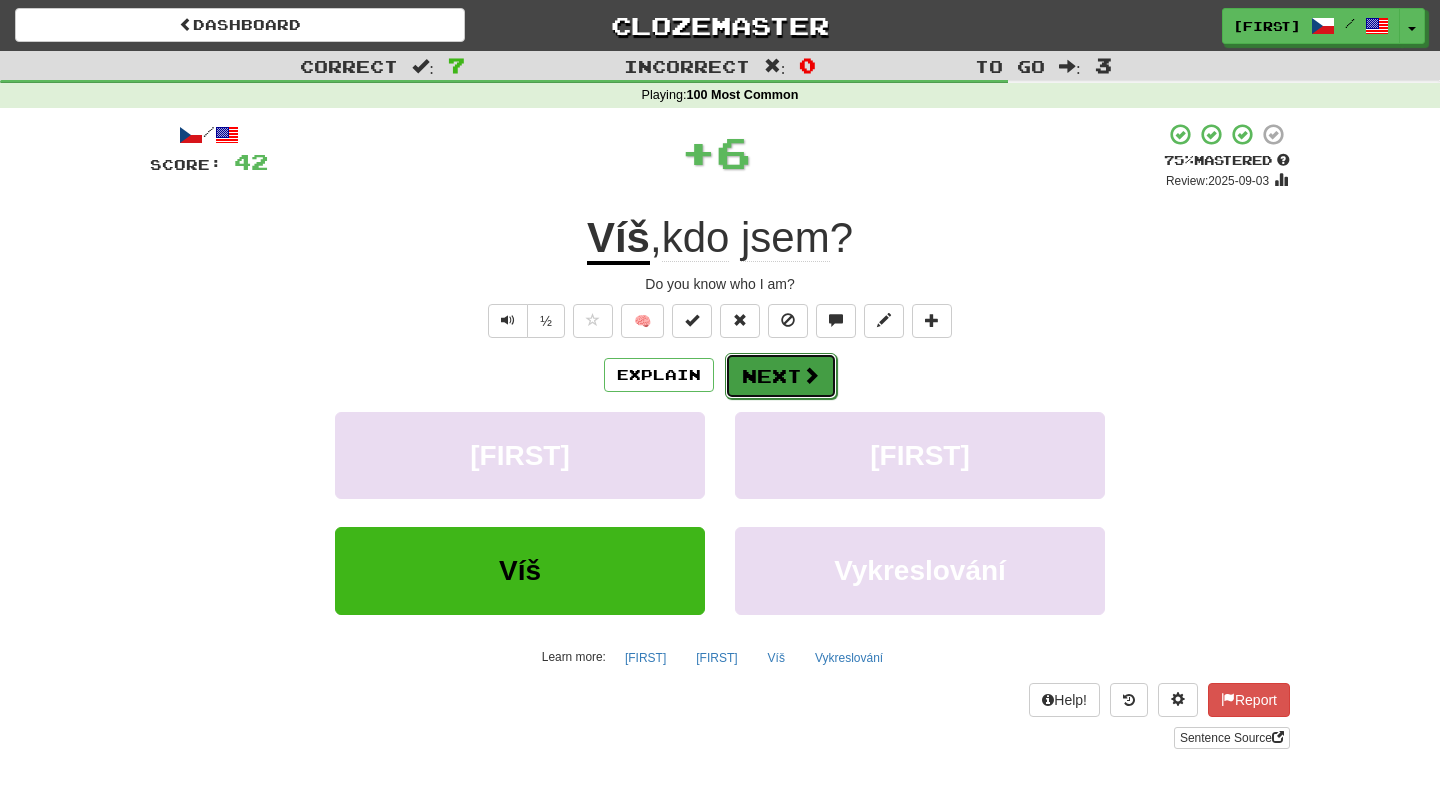click on "Next" at bounding box center (781, 376) 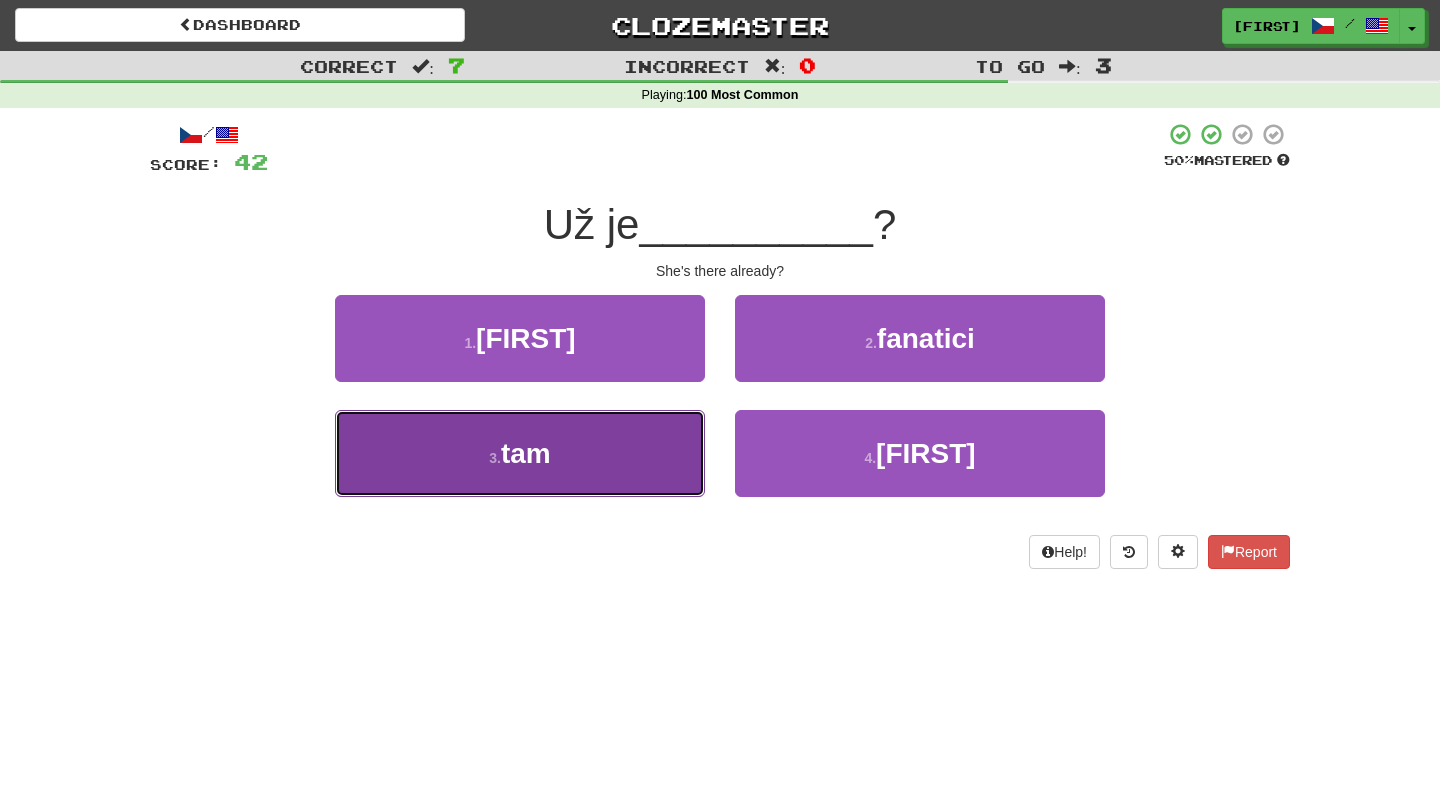click on "3 .  tam" at bounding box center (520, 453) 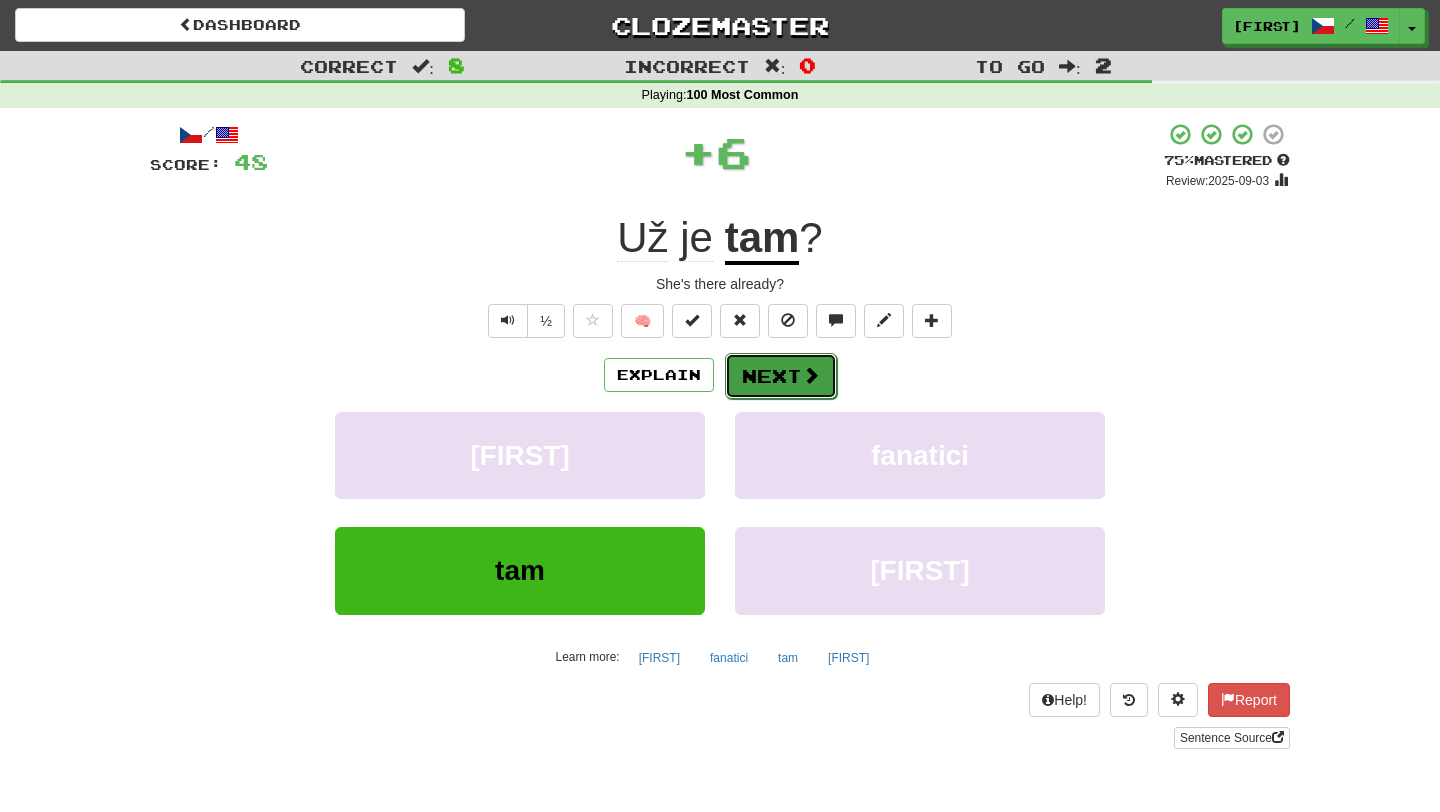 click on "Next" at bounding box center [781, 376] 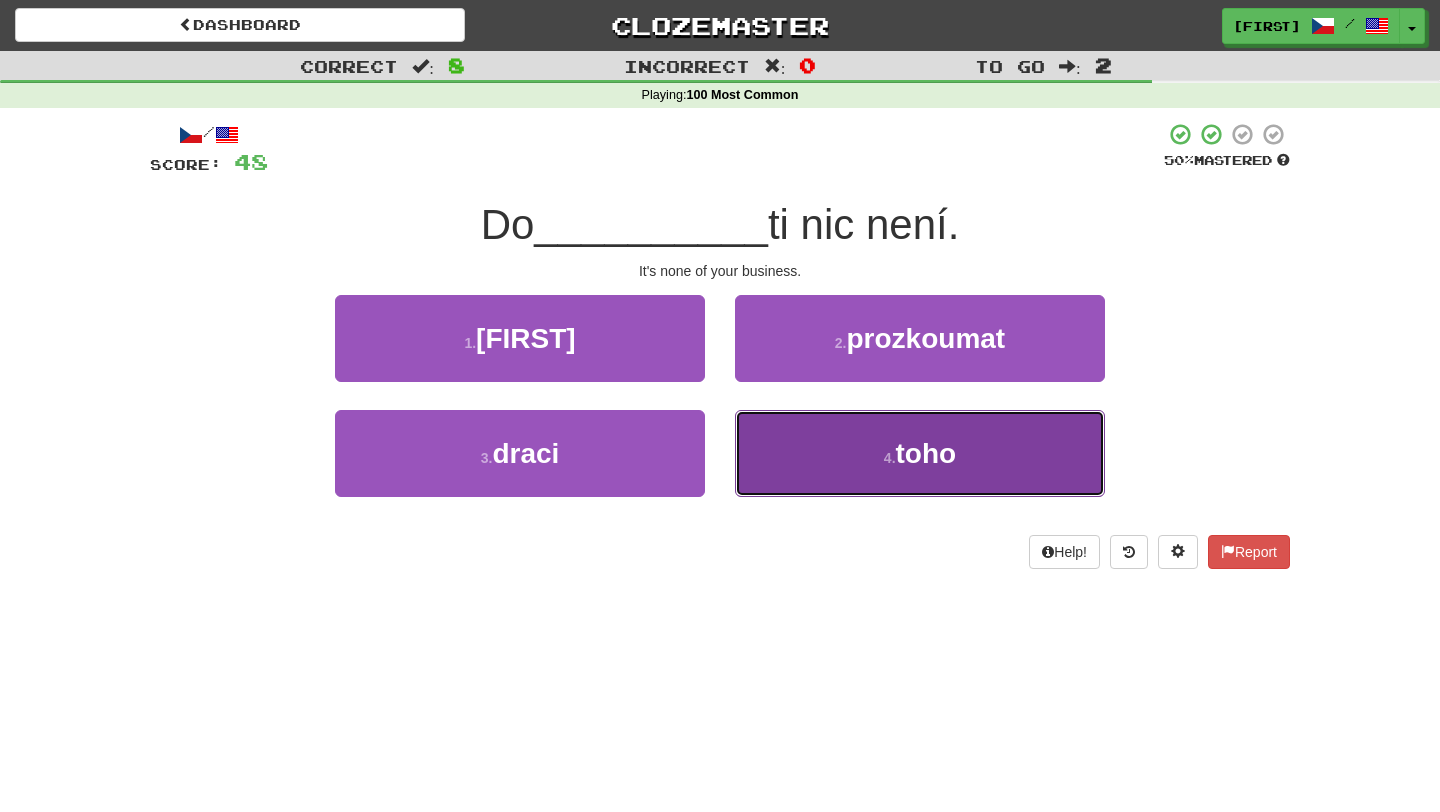 click on "[FIRST]" at bounding box center [920, 453] 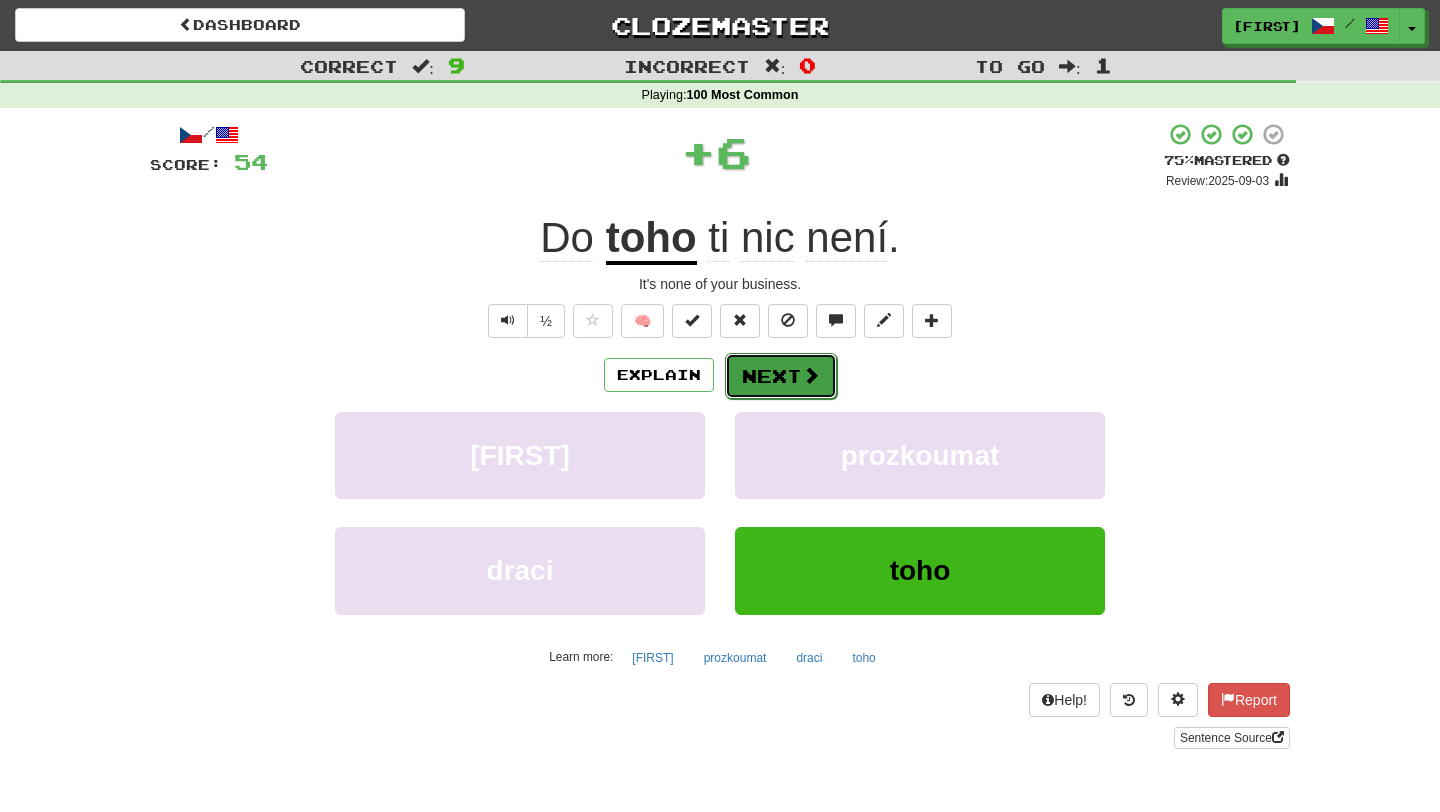 click at bounding box center [811, 375] 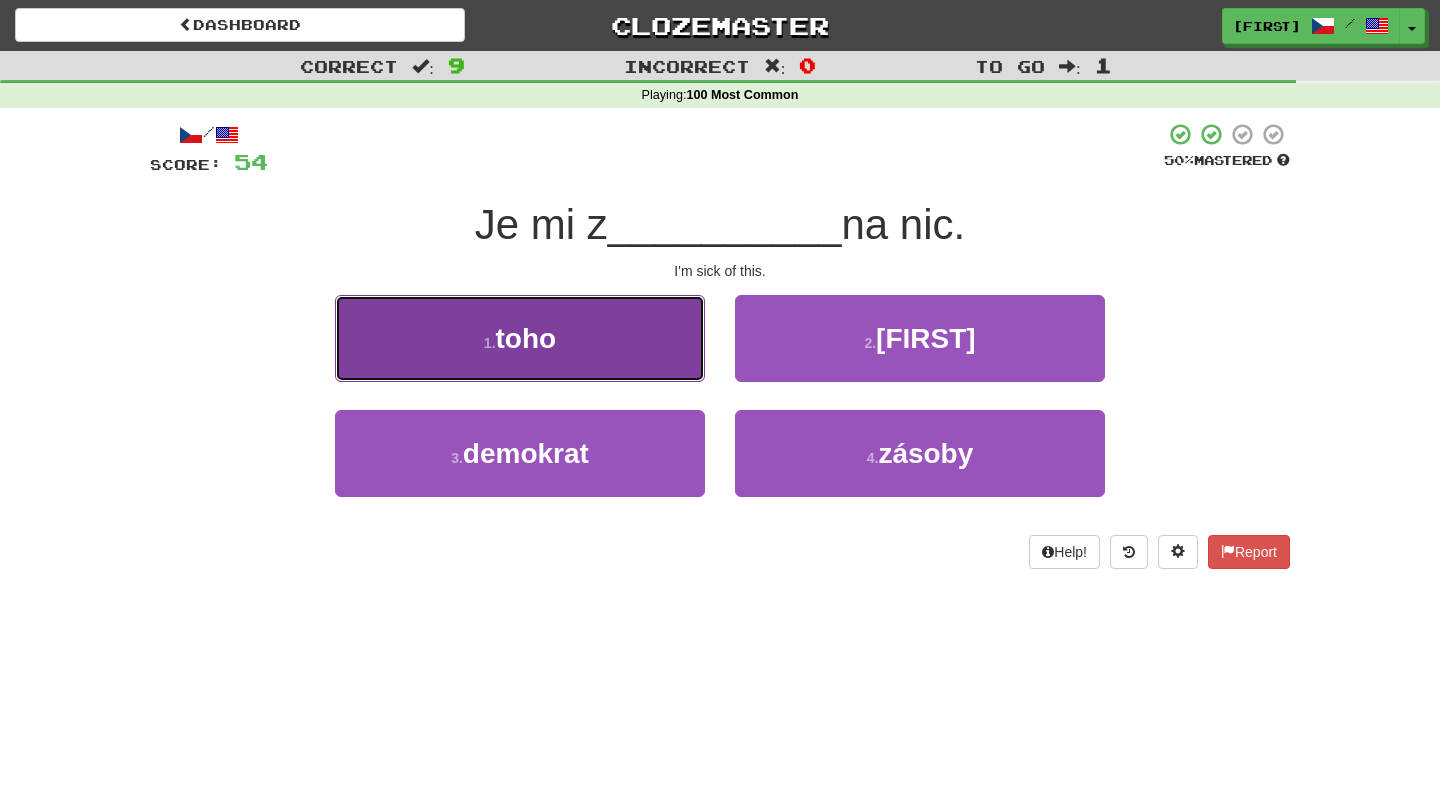 click on "1 .  toho" at bounding box center [520, 338] 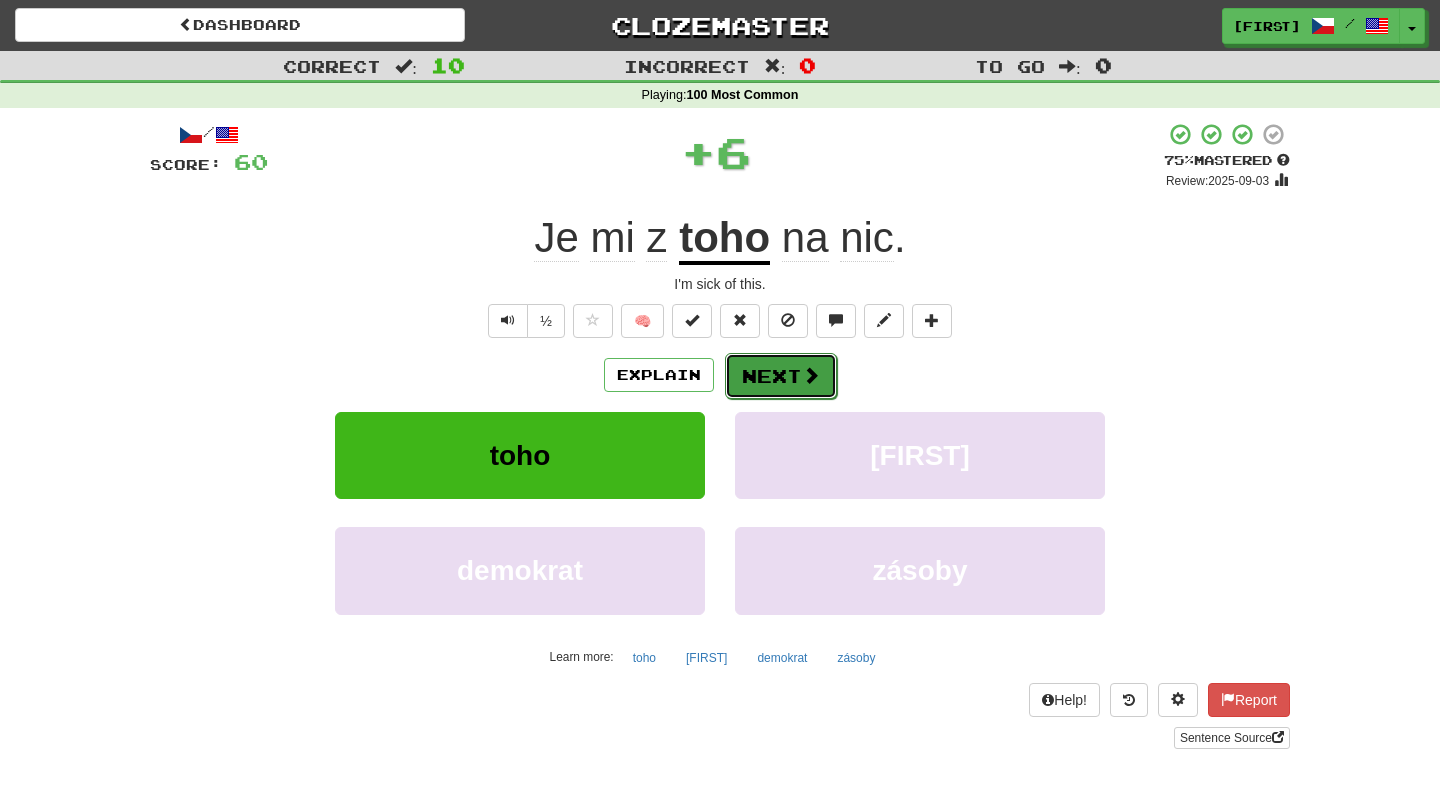 click on "Next" at bounding box center [781, 376] 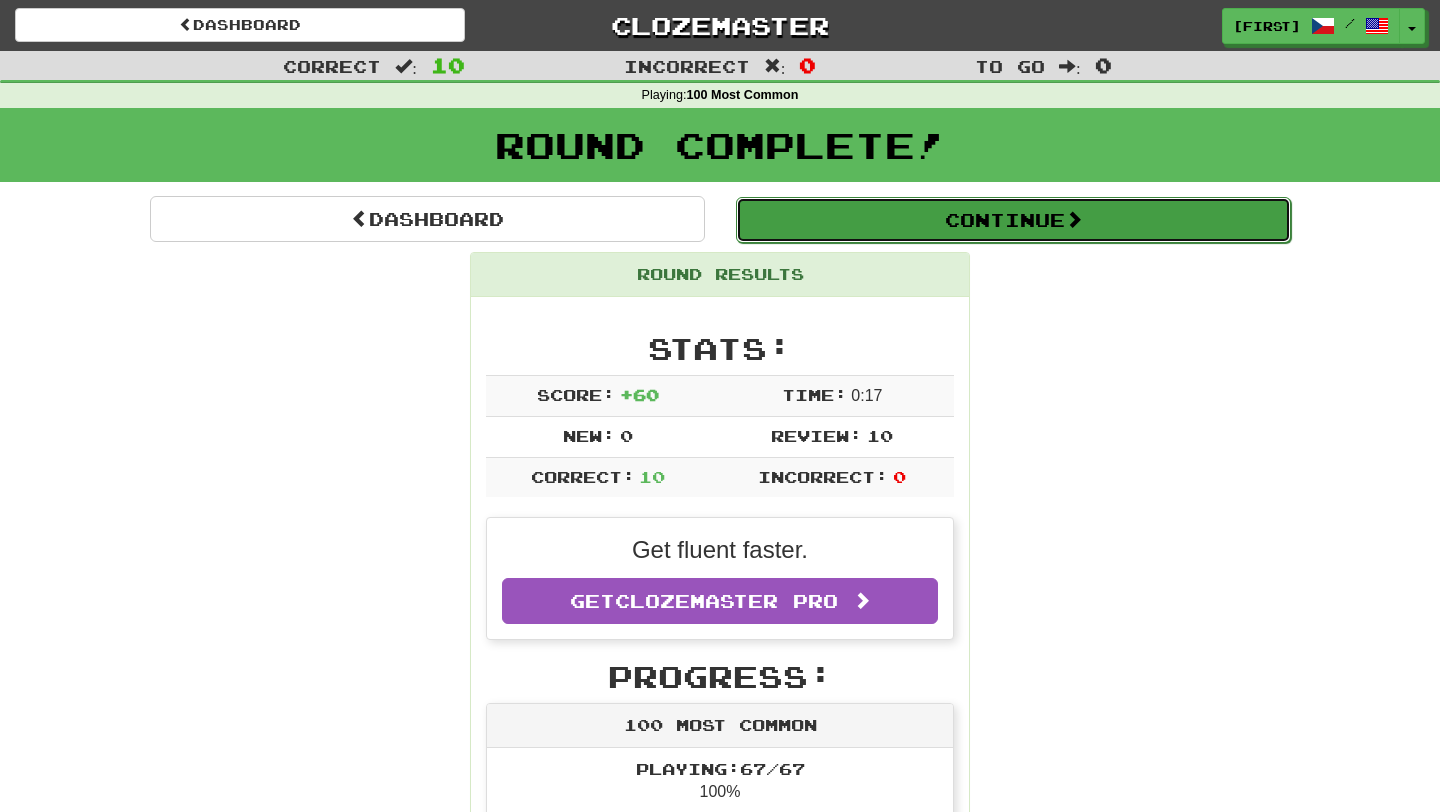 click on "Continue" at bounding box center (1013, 220) 